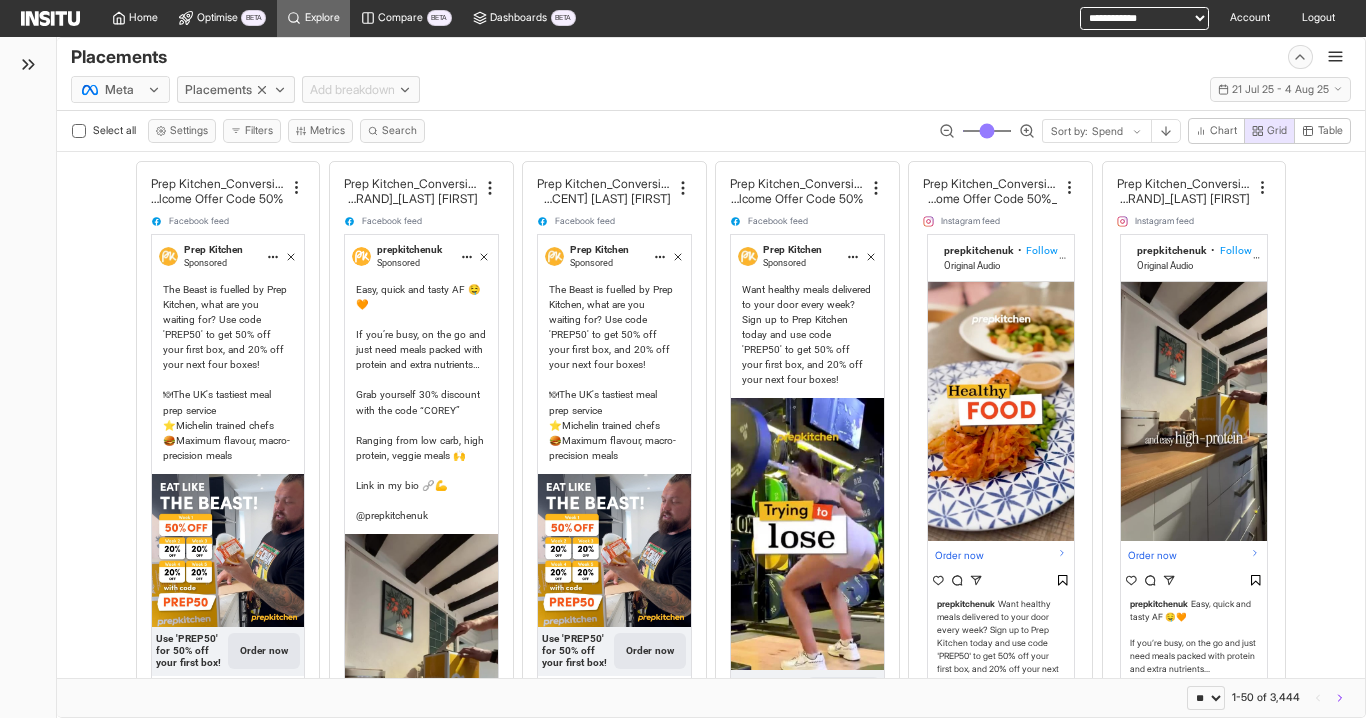 select on "**" 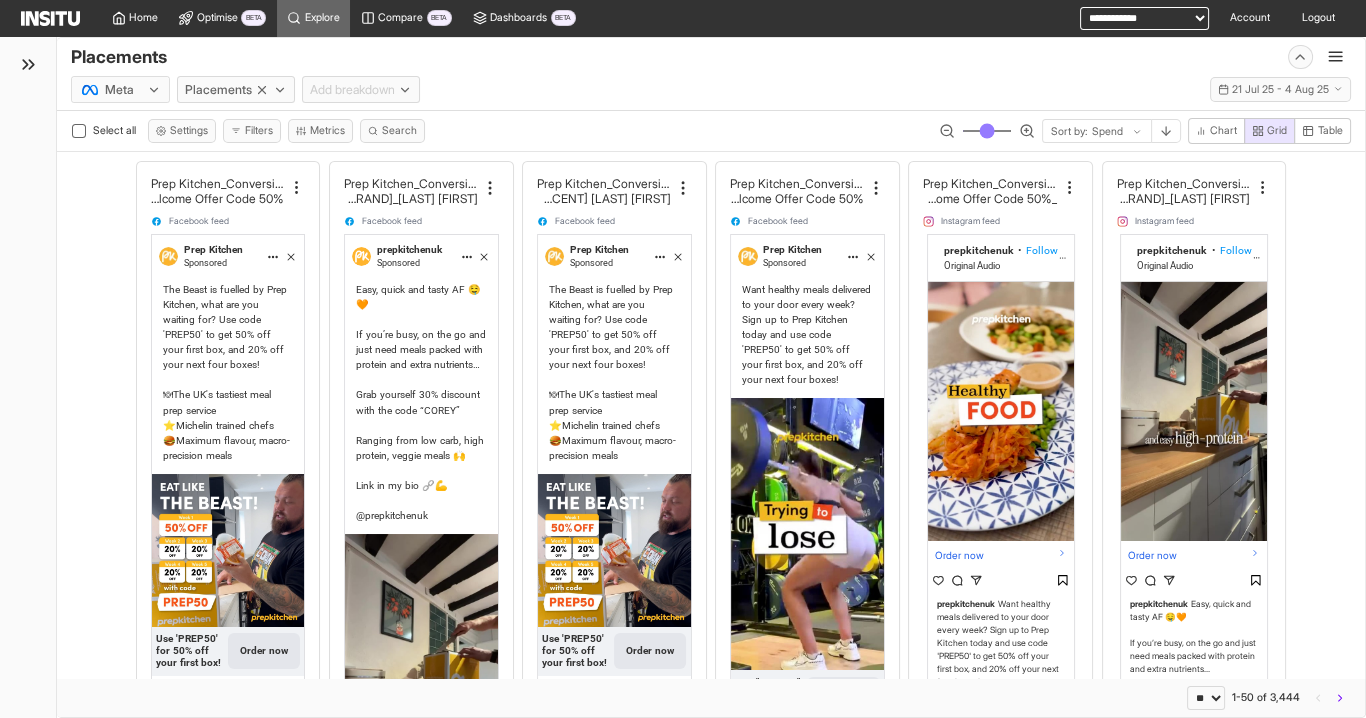 click on "**********" at bounding box center [1134, 18] 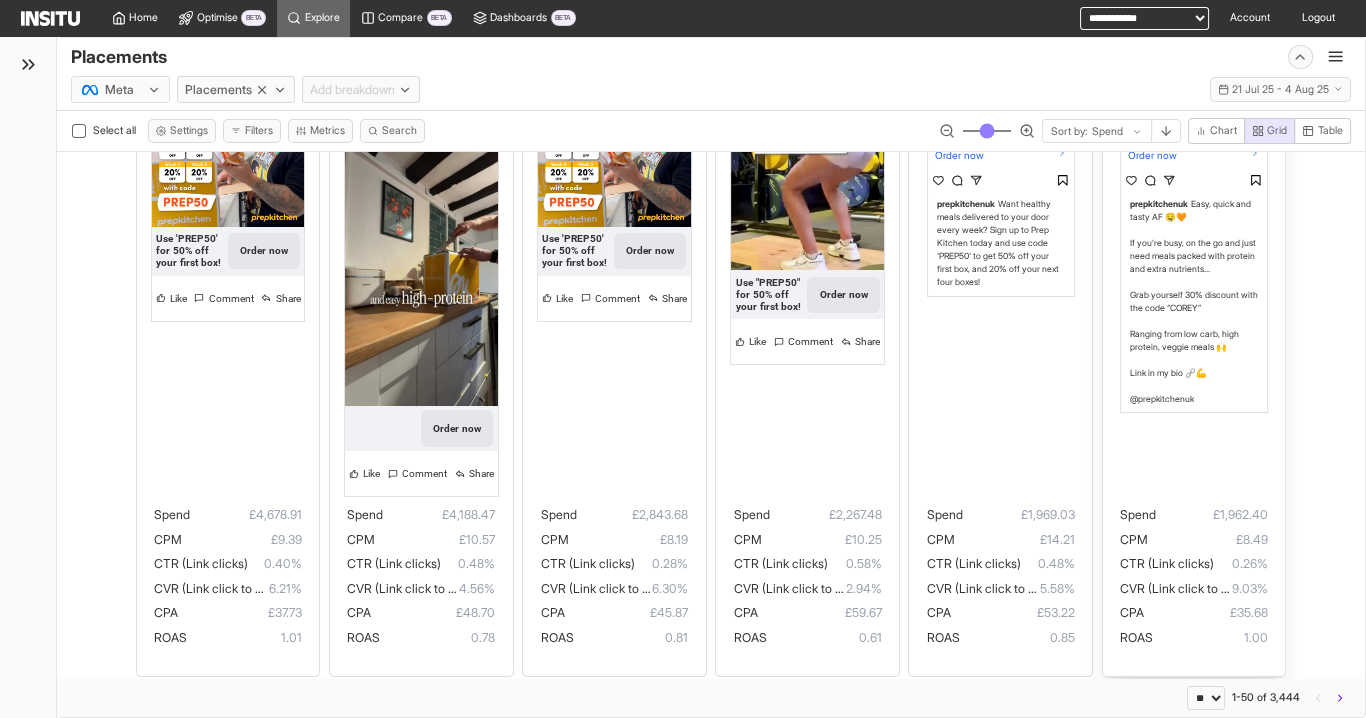 scroll, scrollTop: 0, scrollLeft: 0, axis: both 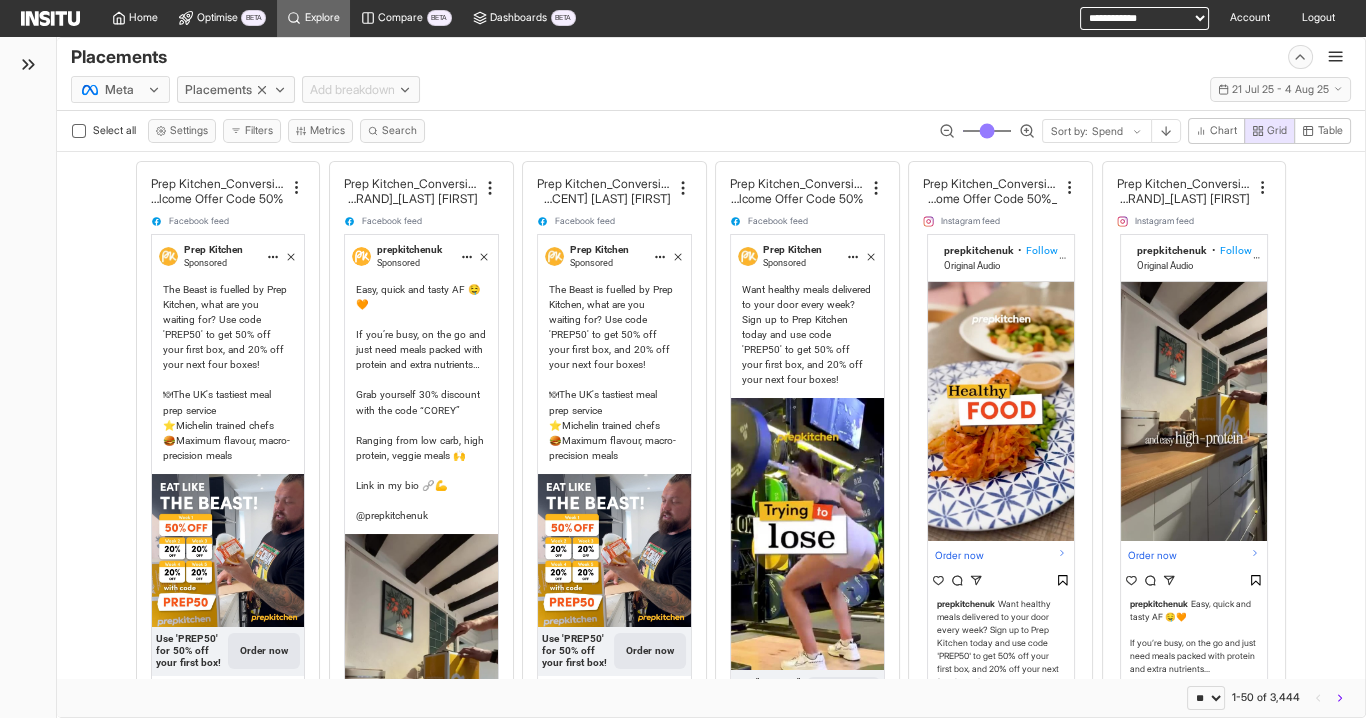 click on "**********" at bounding box center (1144, 18) 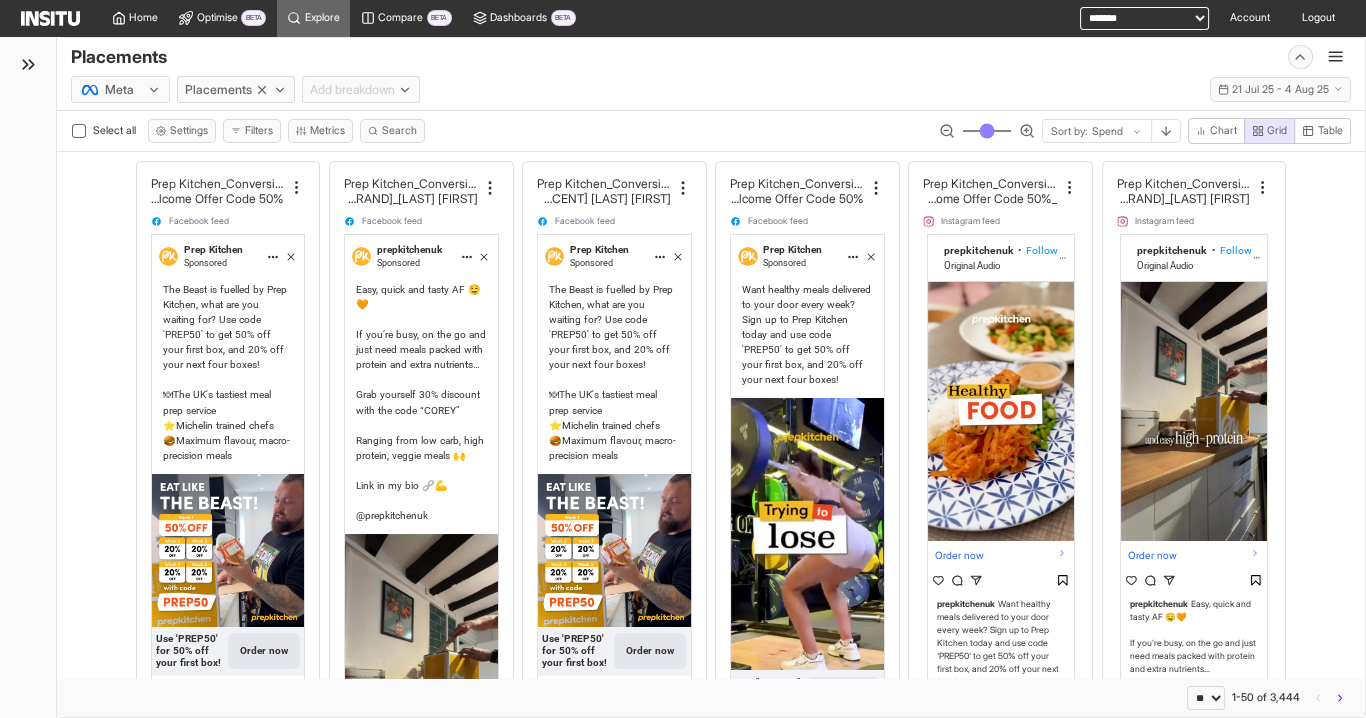 click on "**********" at bounding box center (1144, 18) 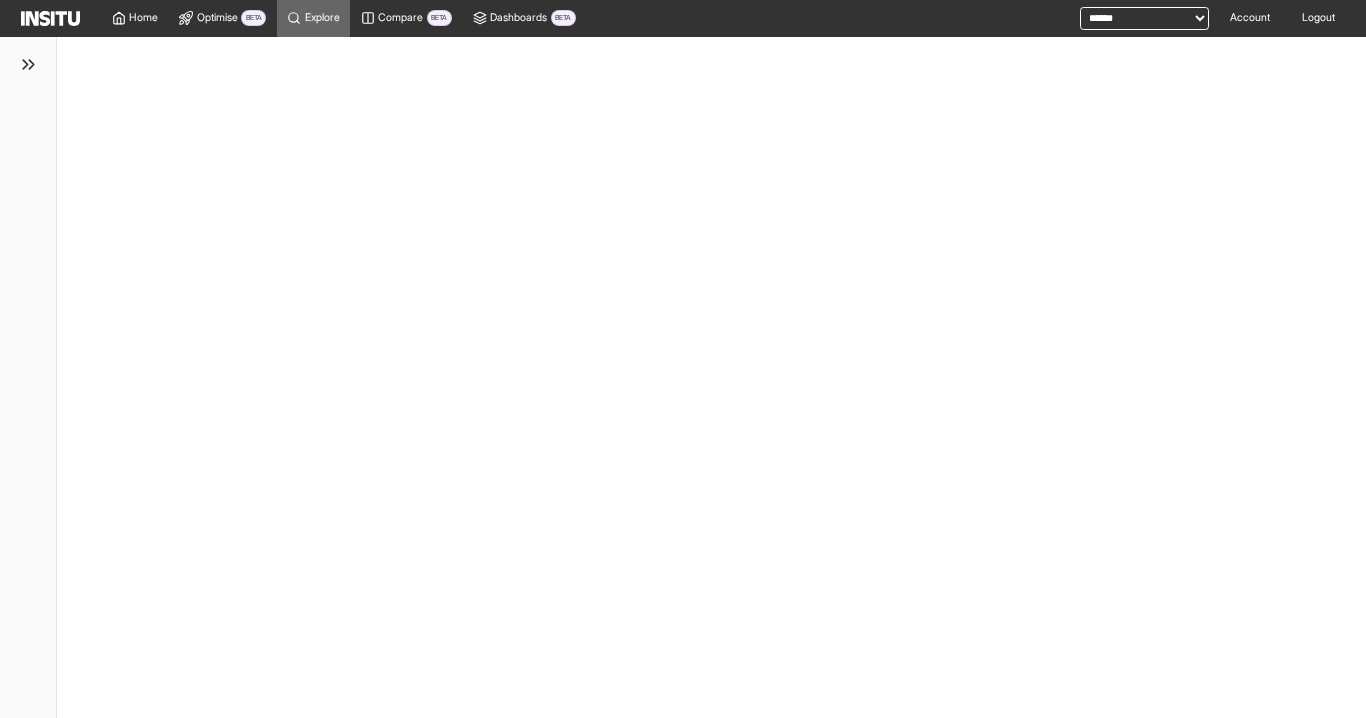 scroll, scrollTop: 0, scrollLeft: 0, axis: both 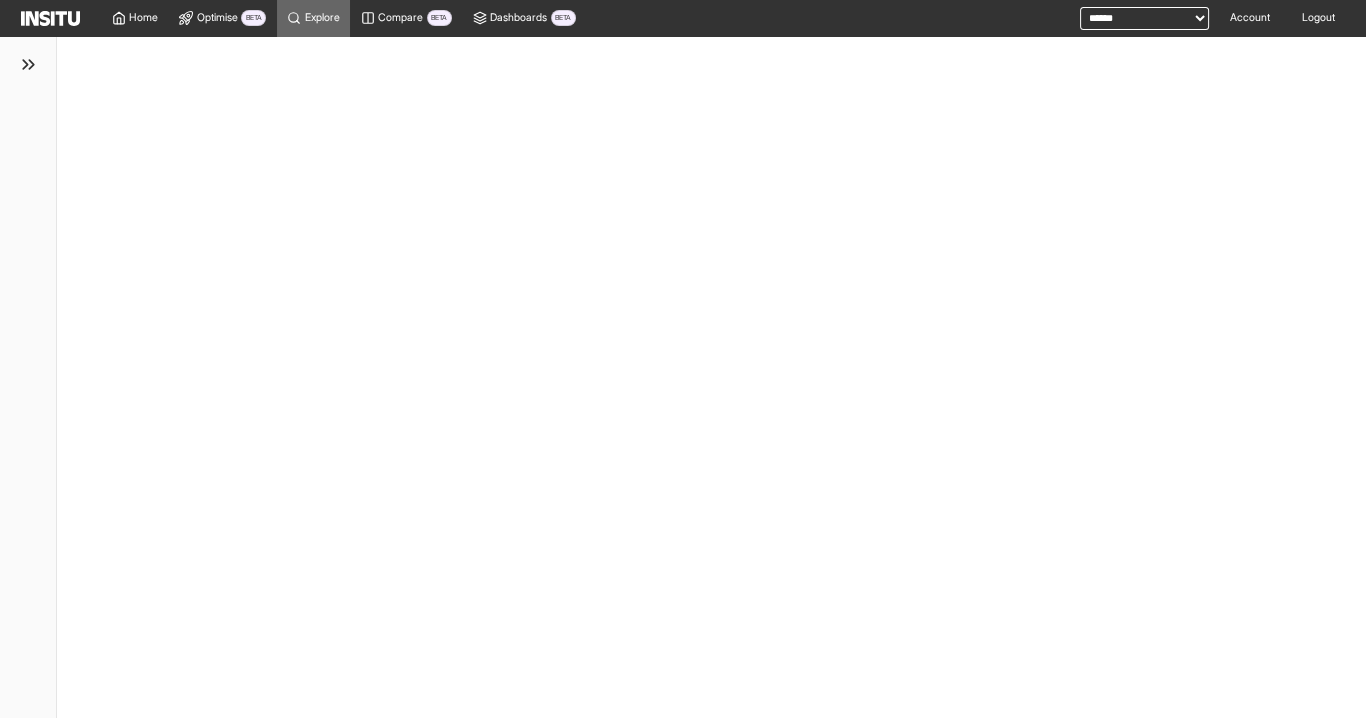 select on "**" 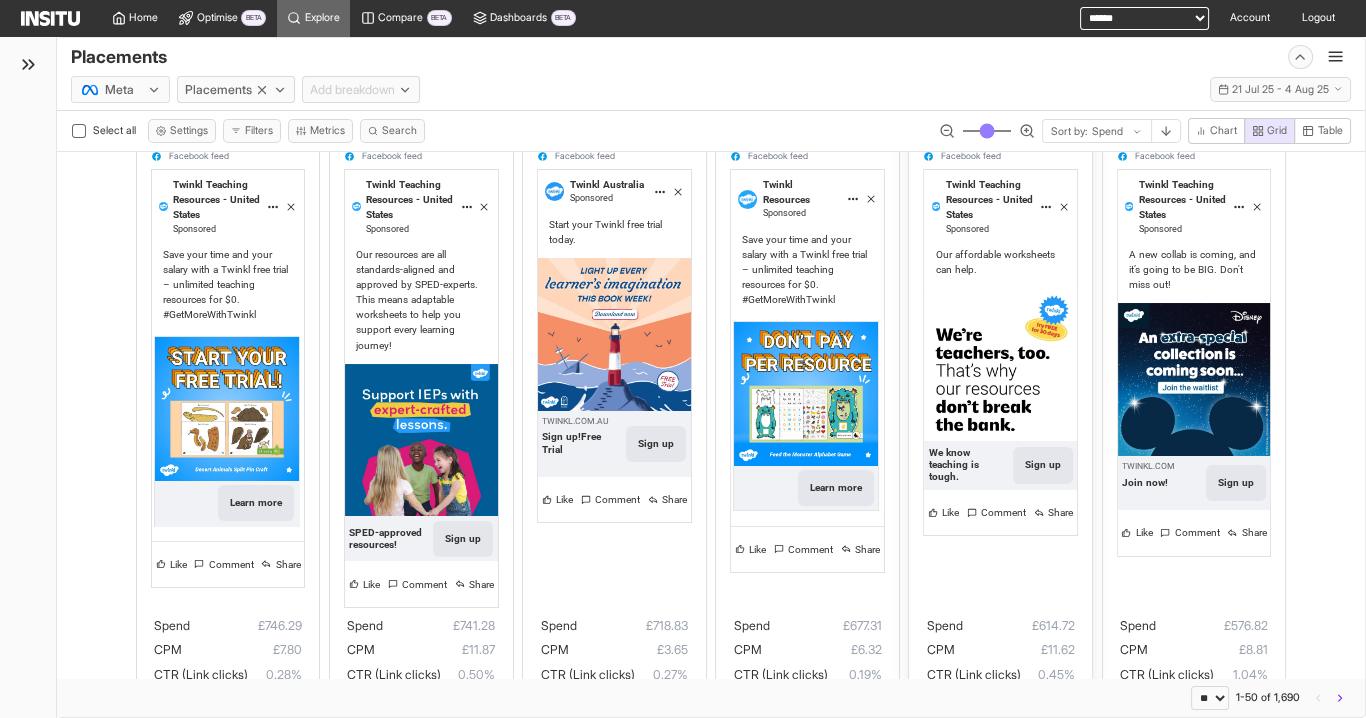 scroll, scrollTop: 320, scrollLeft: 0, axis: vertical 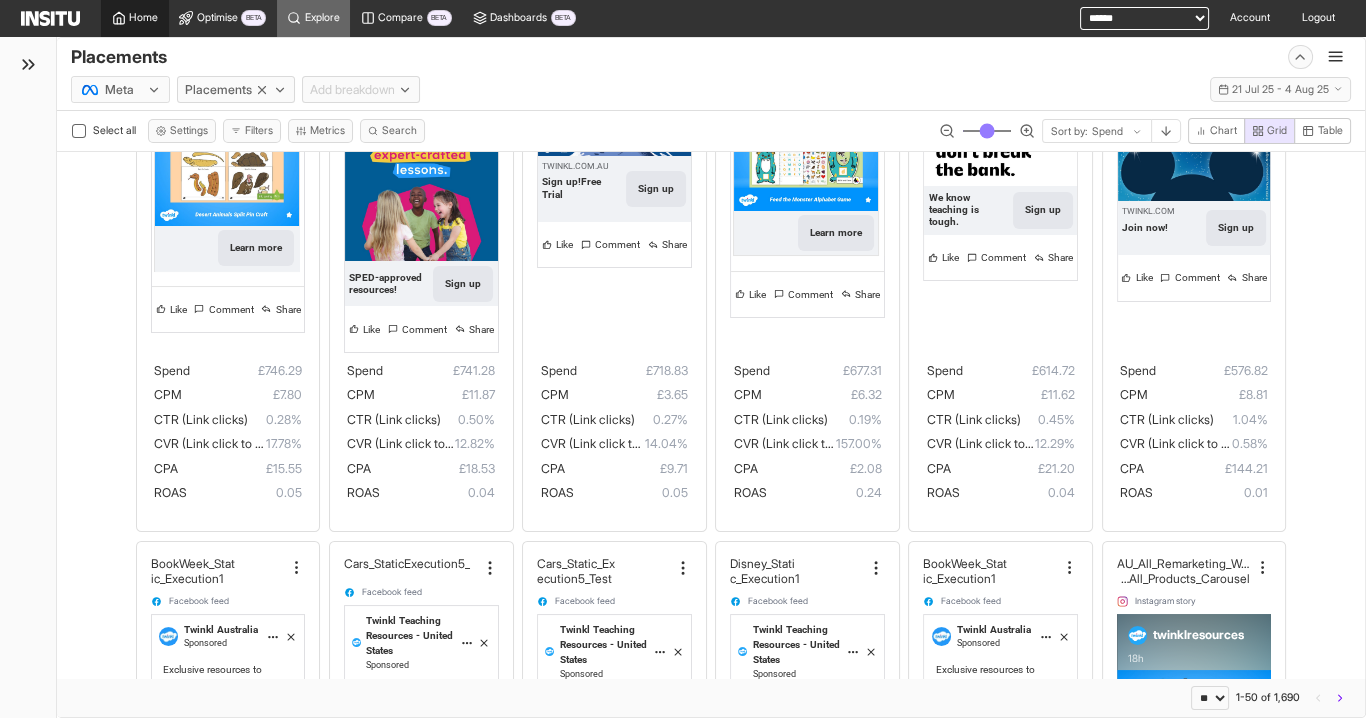 click on "Home" at bounding box center [135, 18] 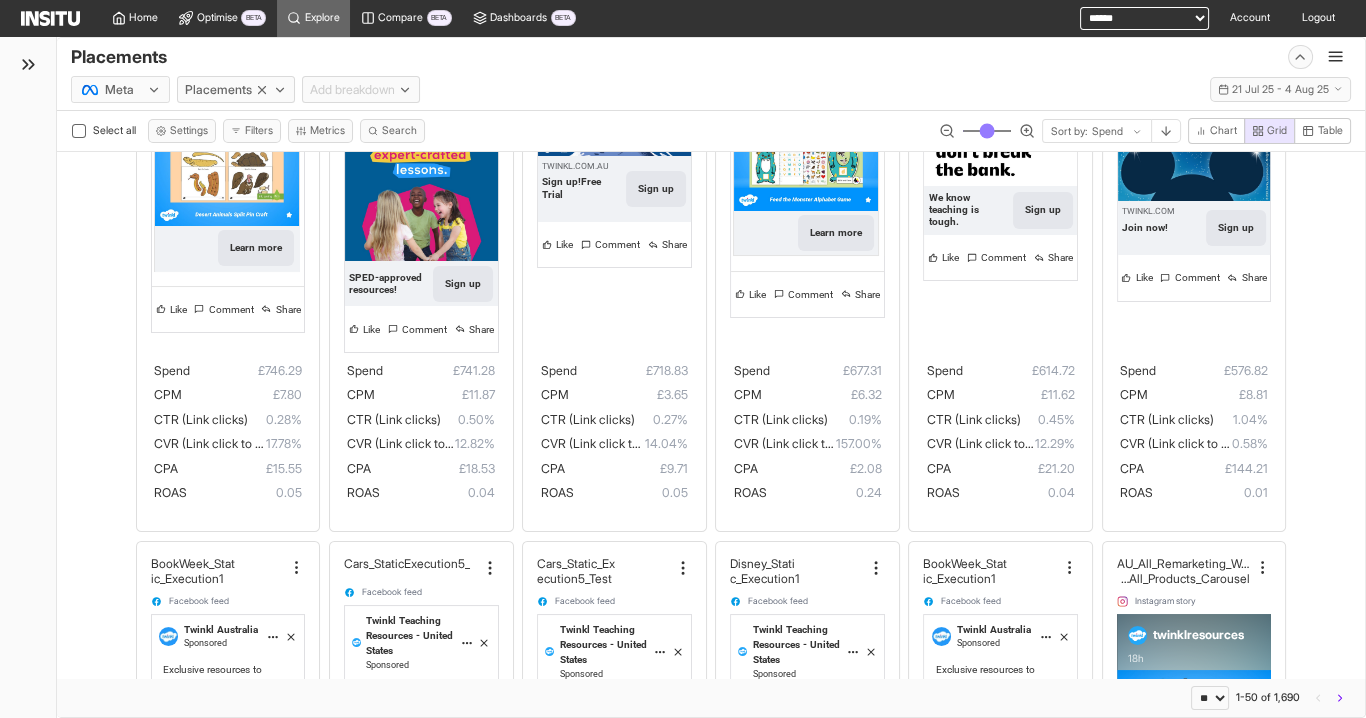 scroll, scrollTop: 0, scrollLeft: 0, axis: both 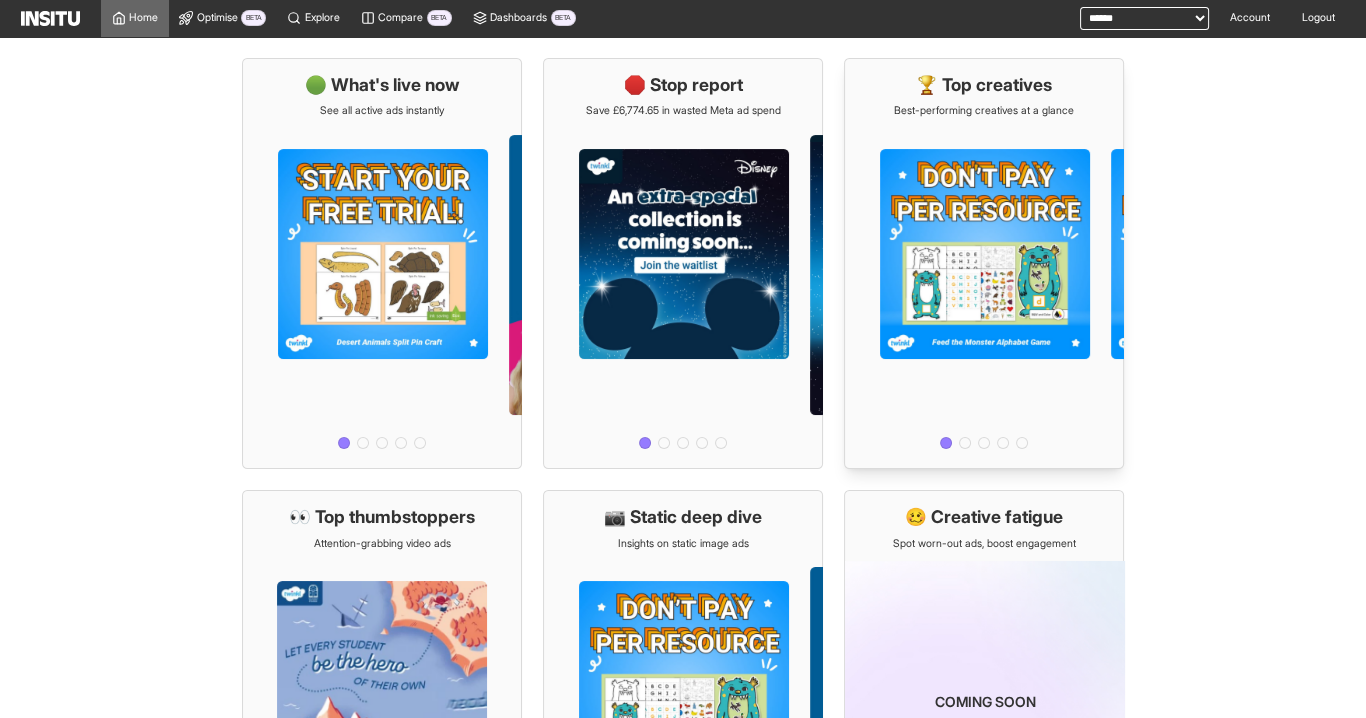 click at bounding box center [984, 286] 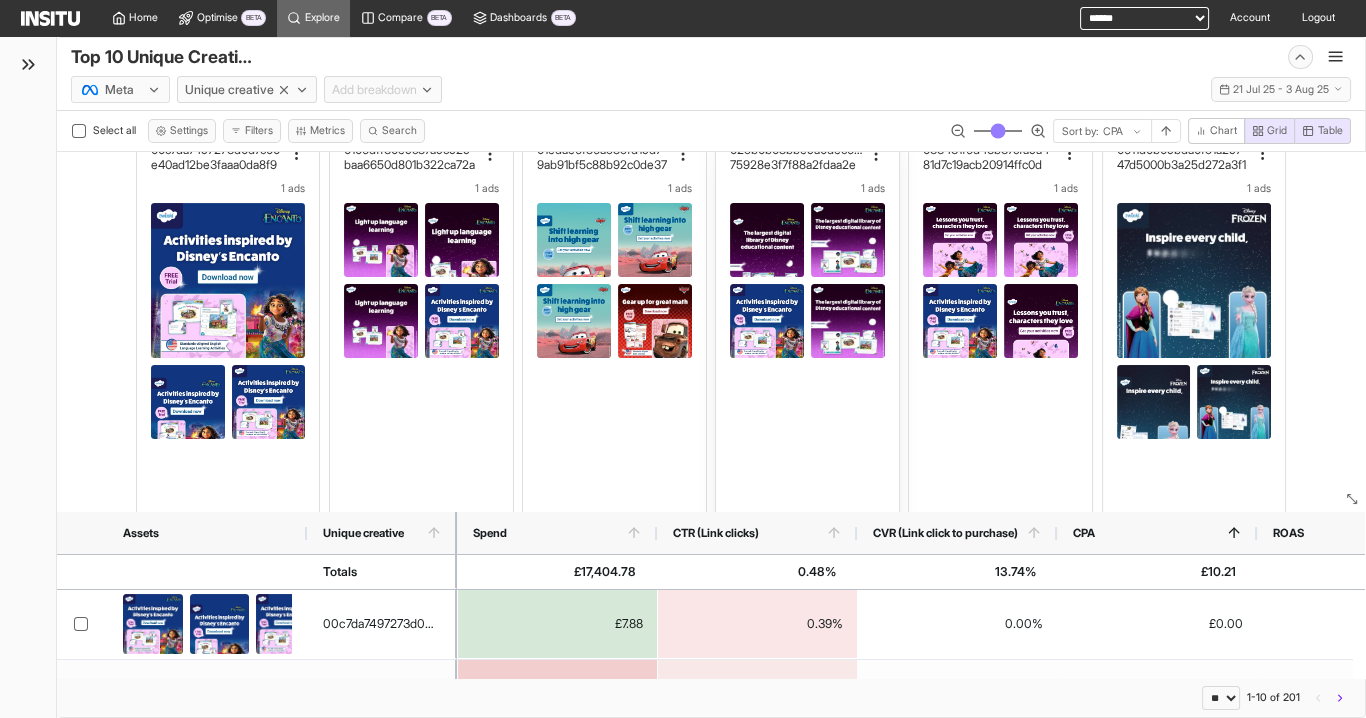 scroll, scrollTop: 0, scrollLeft: 0, axis: both 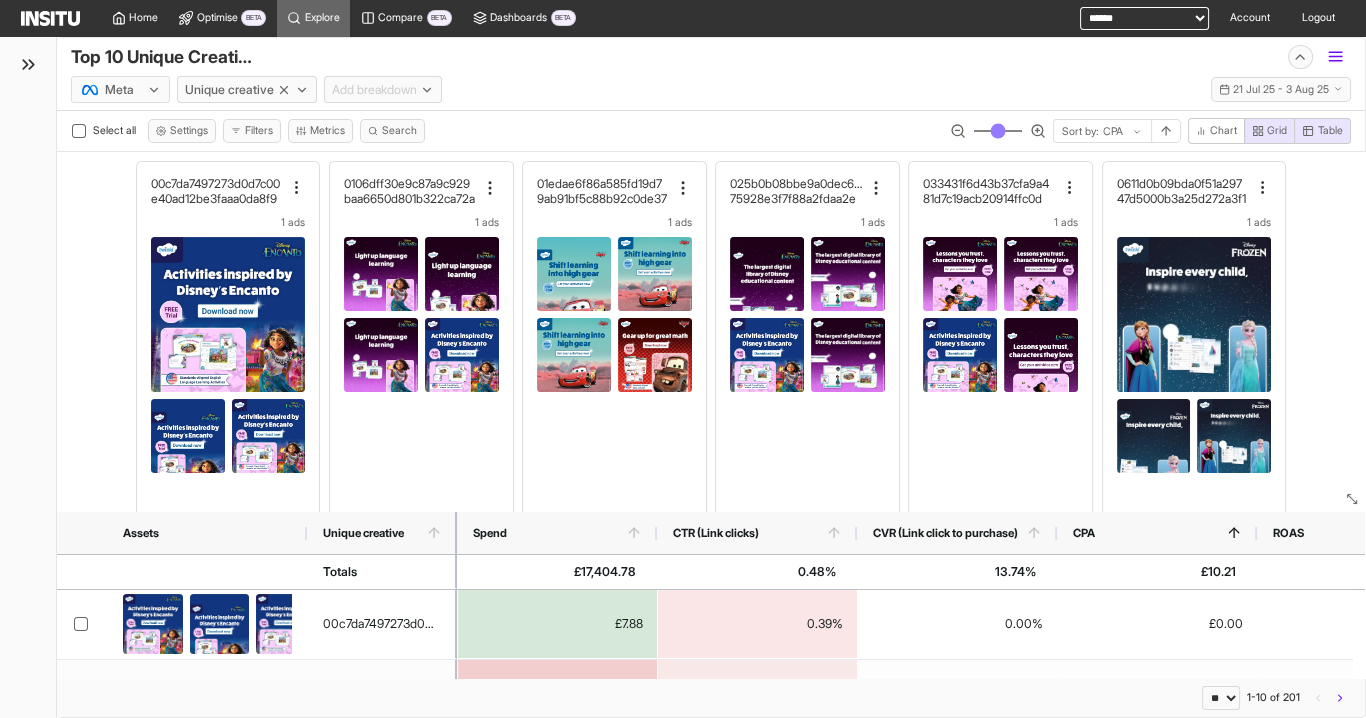 click on "Top 10 Unique Creatives [Beta] New explore Export Delete Share Save as" at bounding box center [711, 54] 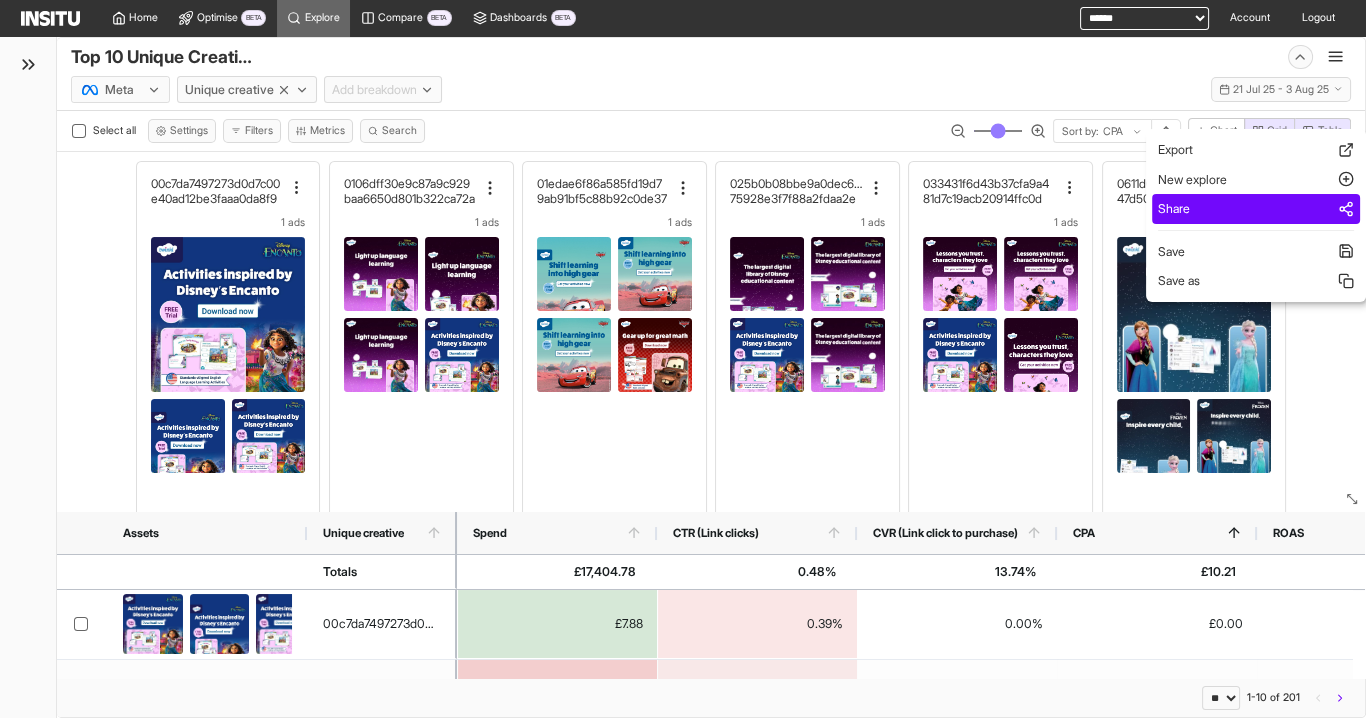 click on "Share" at bounding box center [1256, 209] 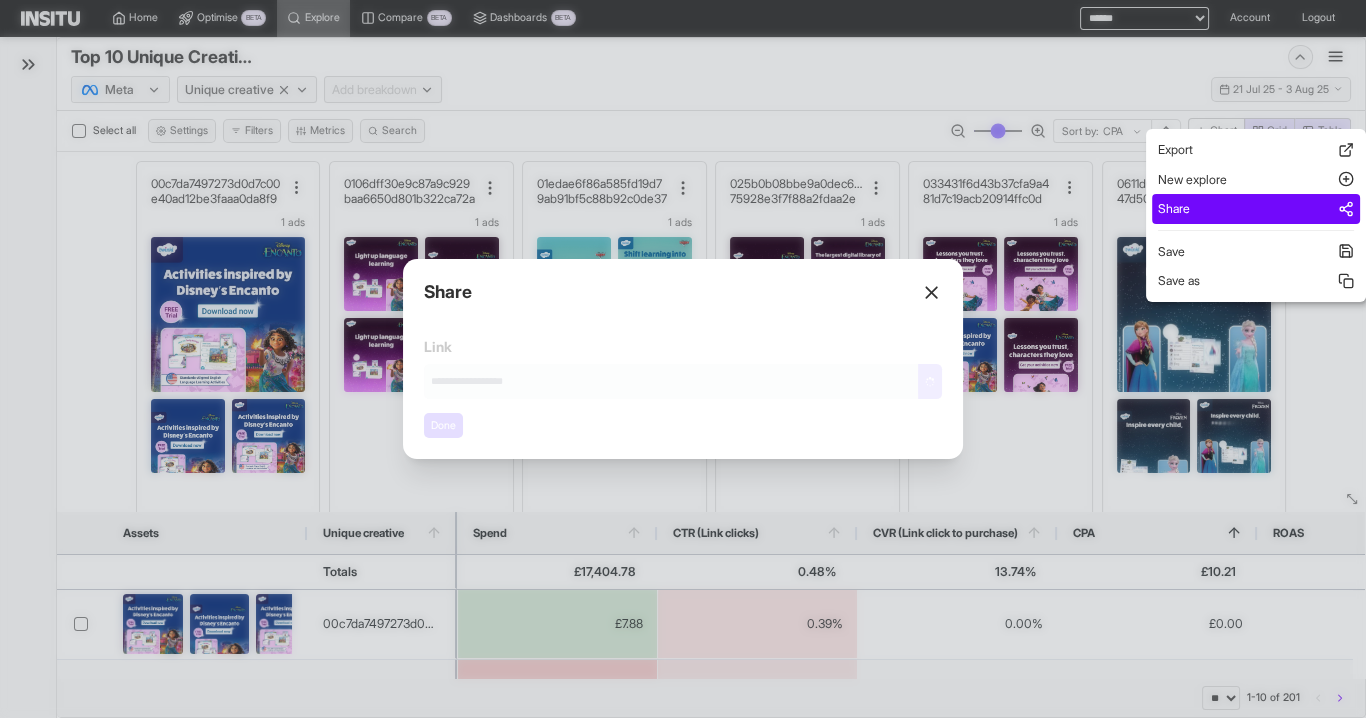 type on "**********" 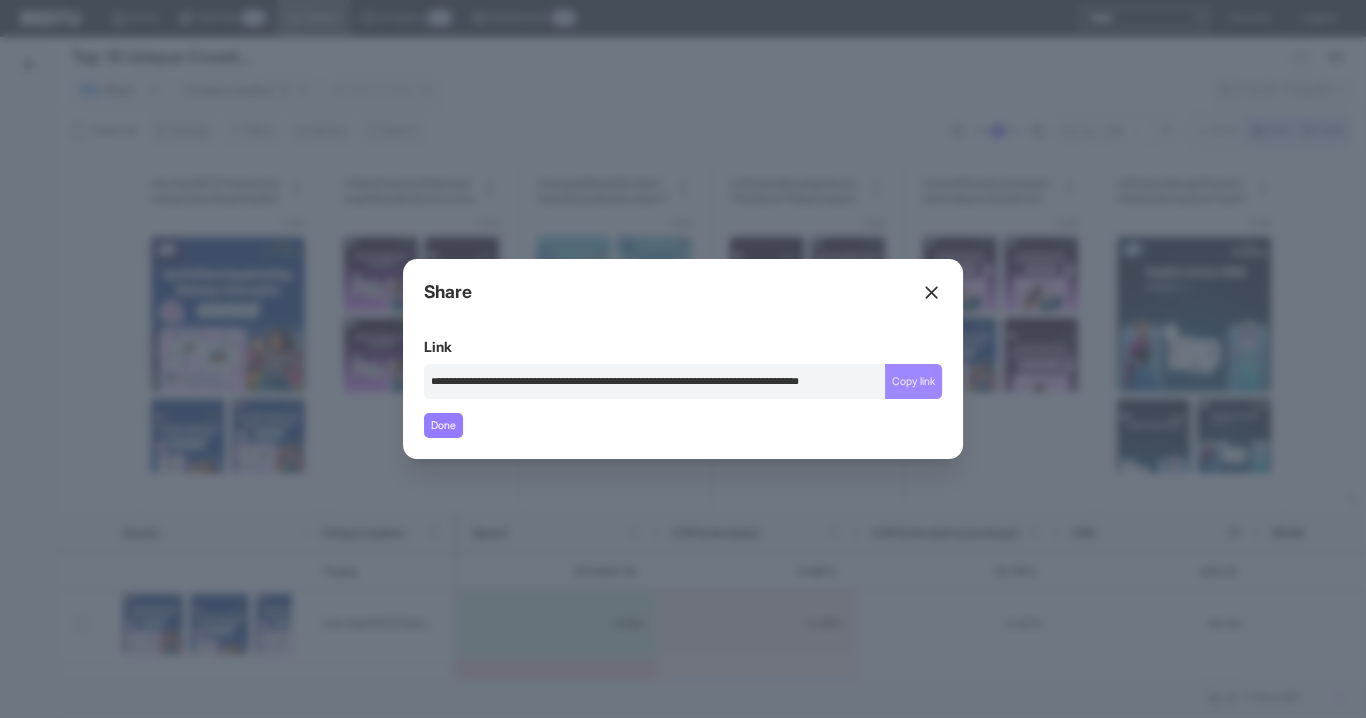 click on "Copy link" at bounding box center (913, 381) 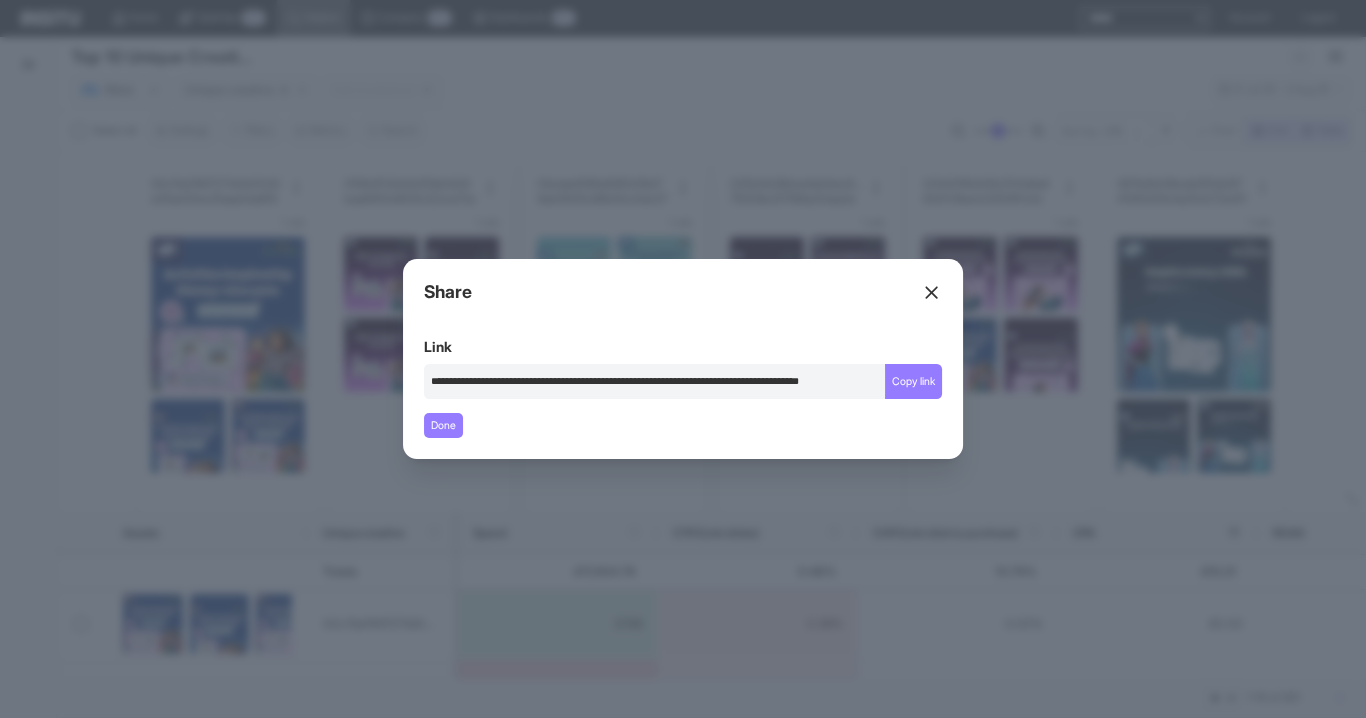 click at bounding box center [683, 359] 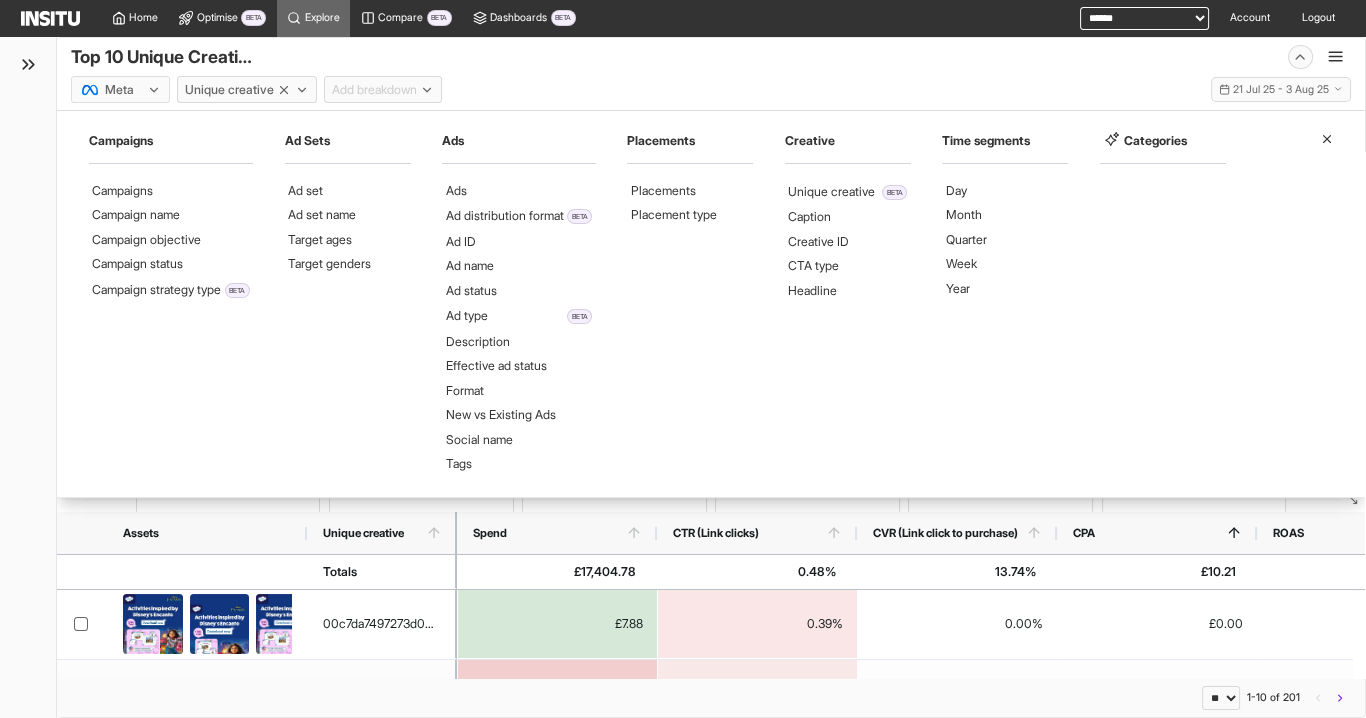 drag, startPoint x: 490, startPoint y: 176, endPoint x: 508, endPoint y: 186, distance: 20.59126 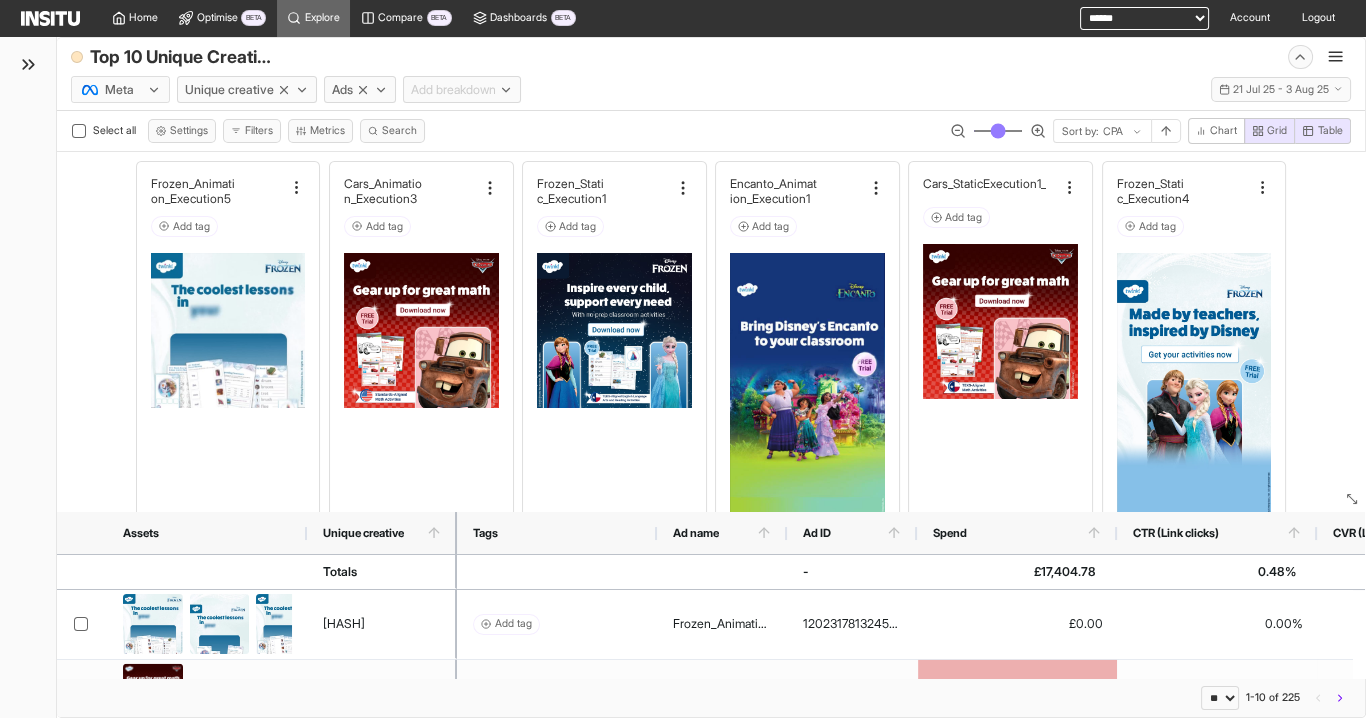 click on "**********" at bounding box center [1144, 18] 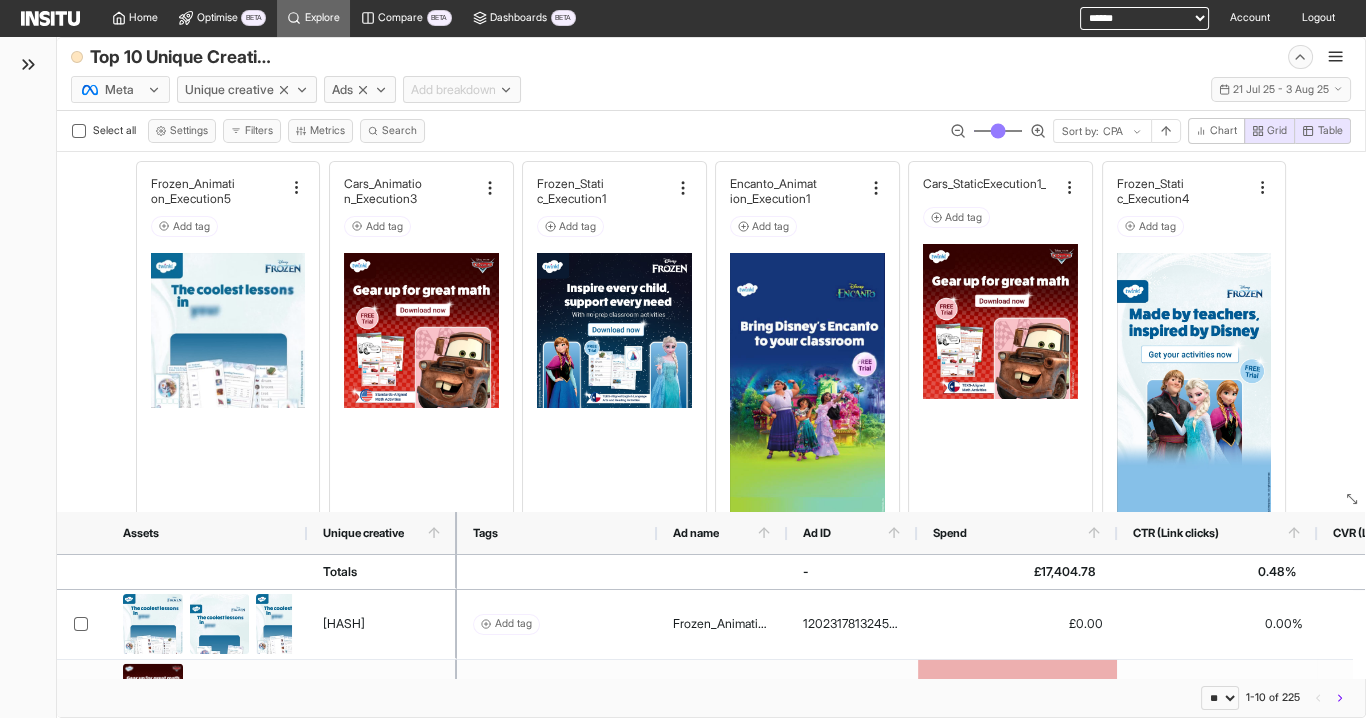select on "**********" 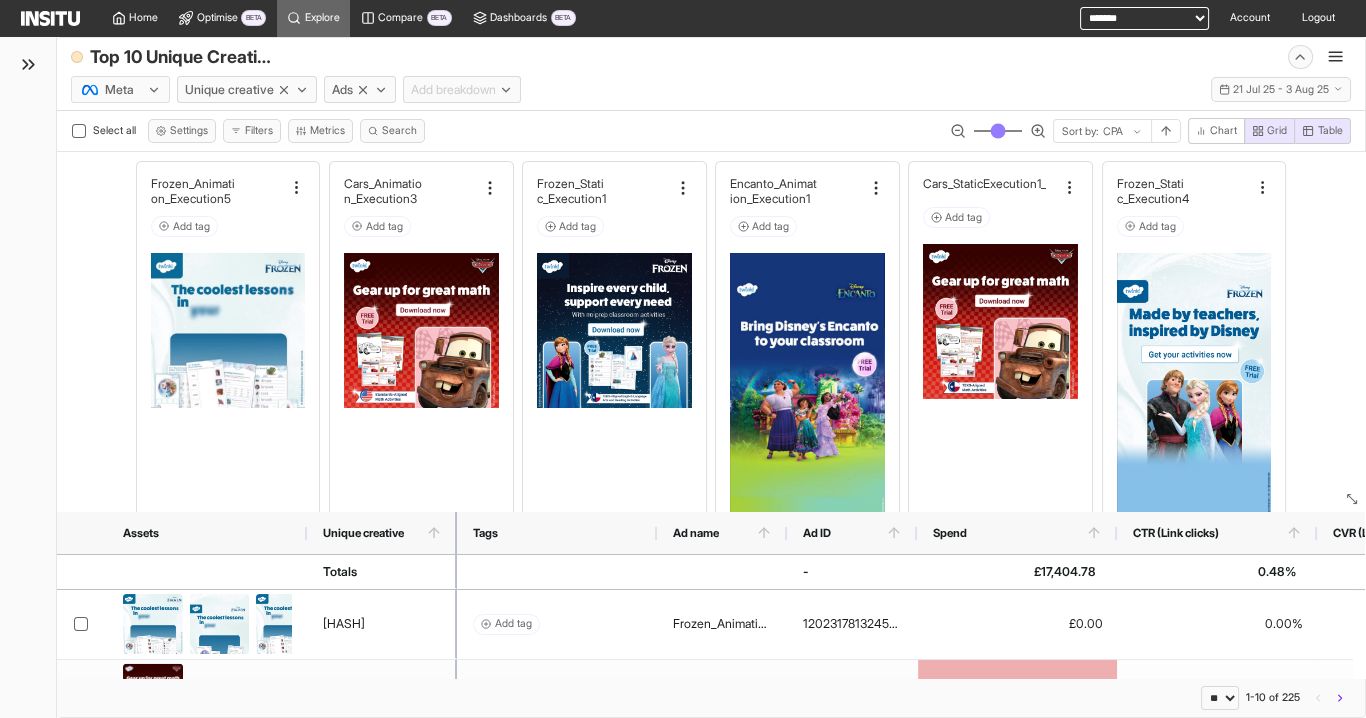 click on "**********" at bounding box center (1144, 18) 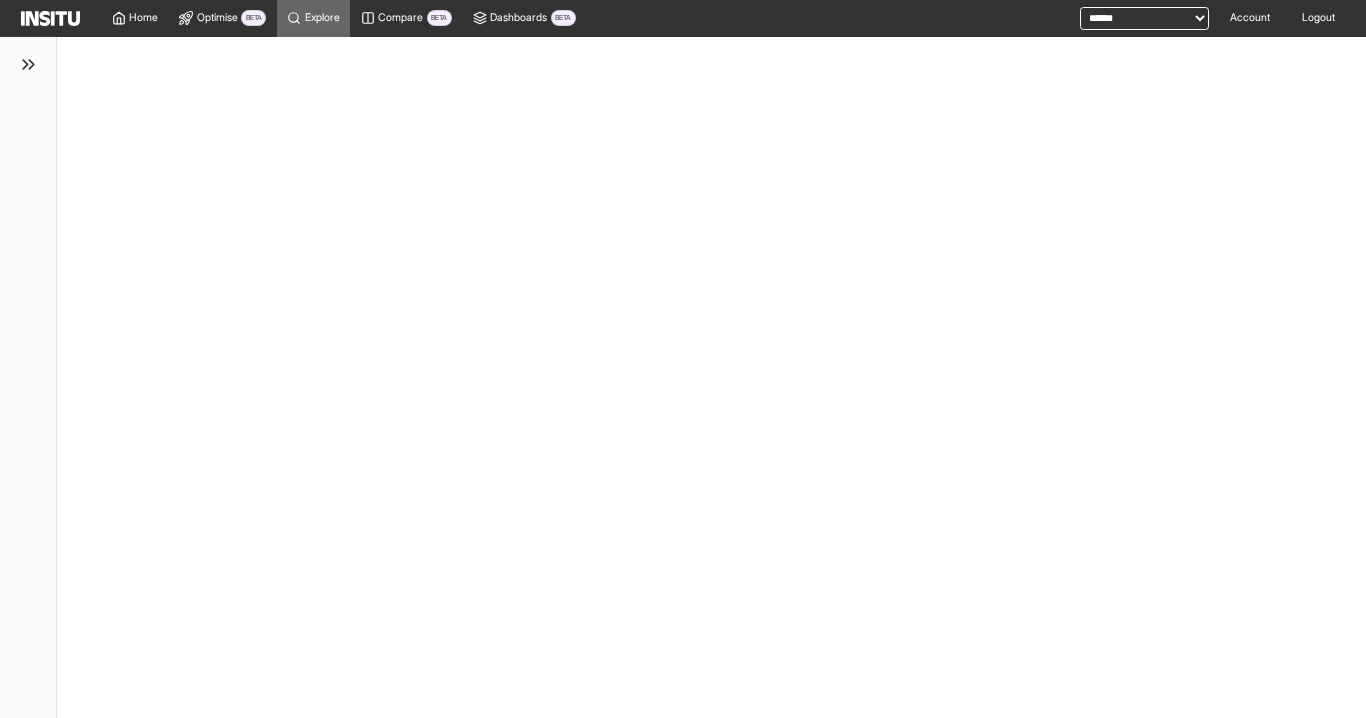 scroll, scrollTop: 0, scrollLeft: 0, axis: both 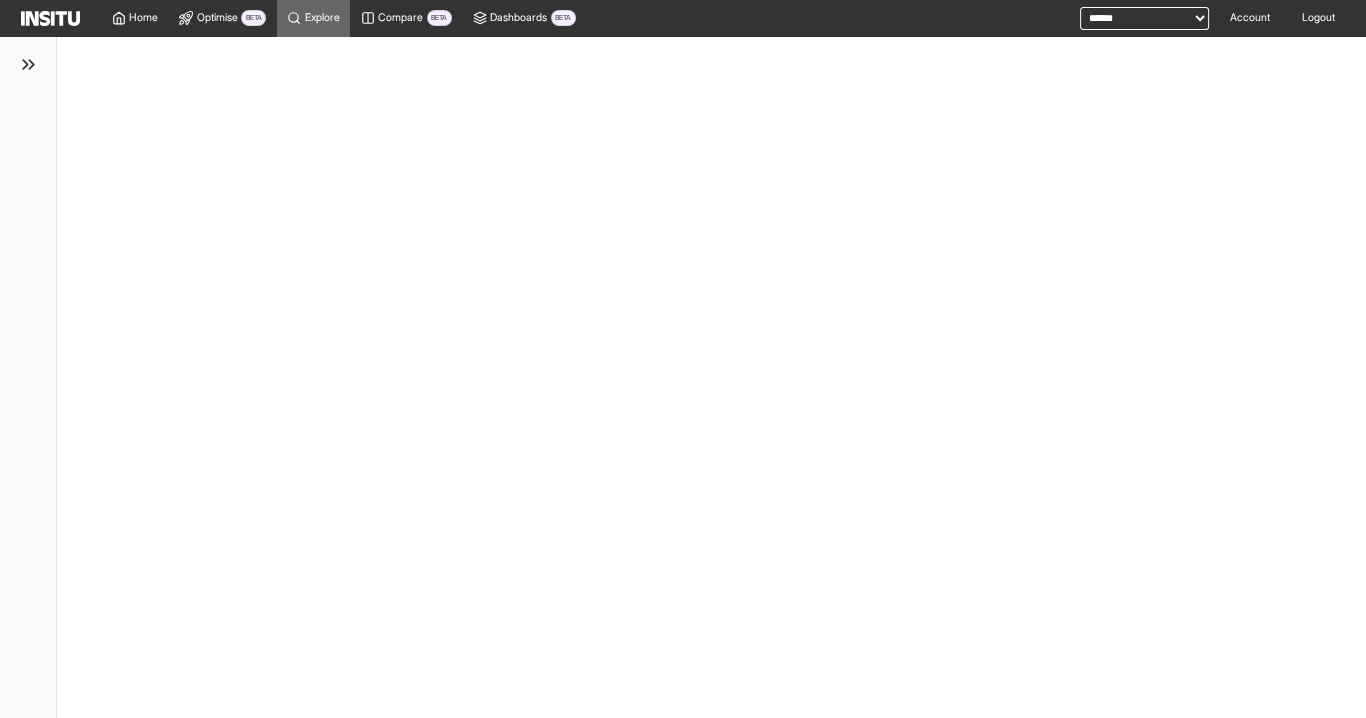 select on "**" 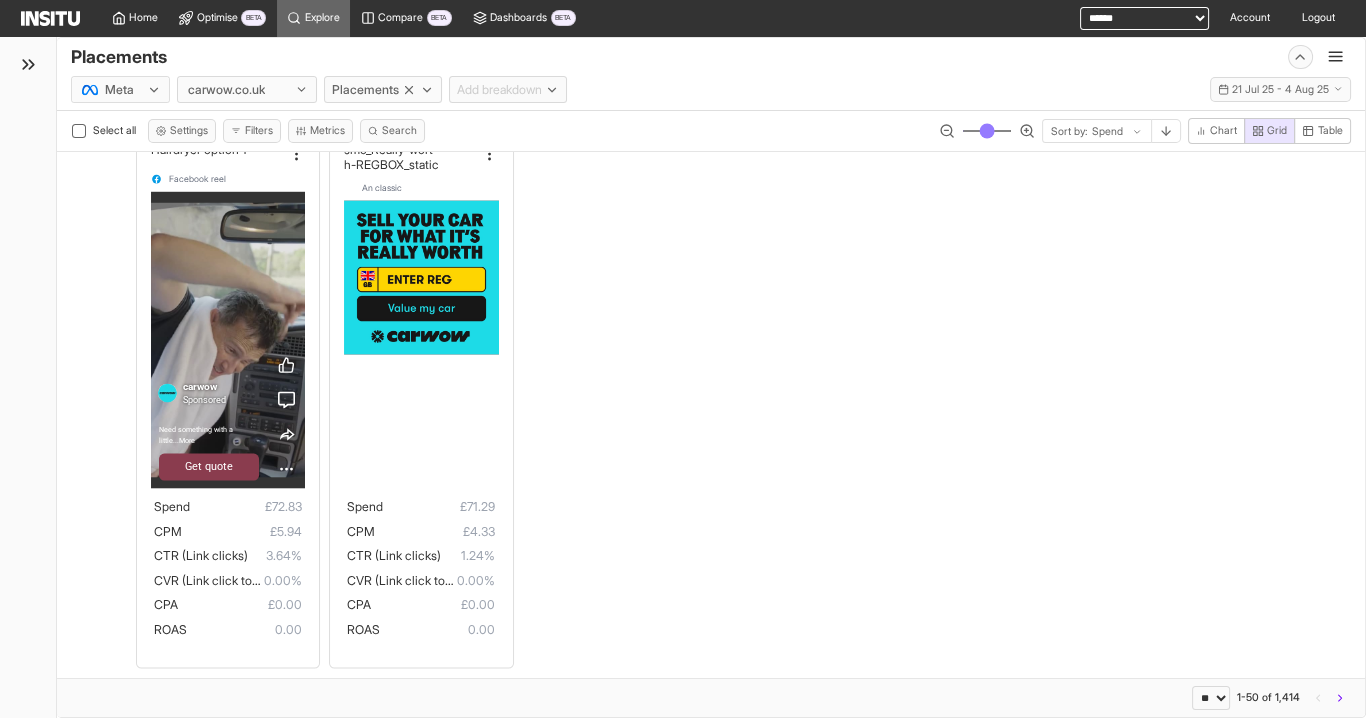scroll, scrollTop: 5030, scrollLeft: 0, axis: vertical 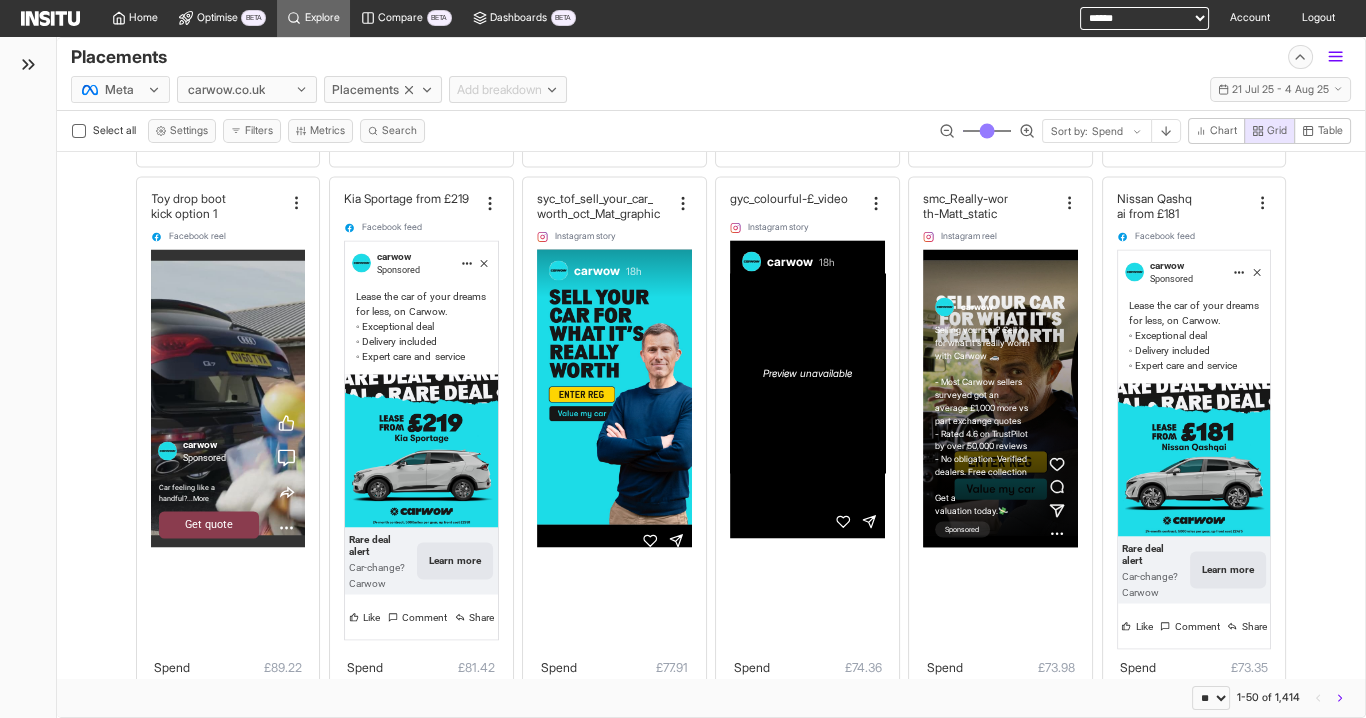 click 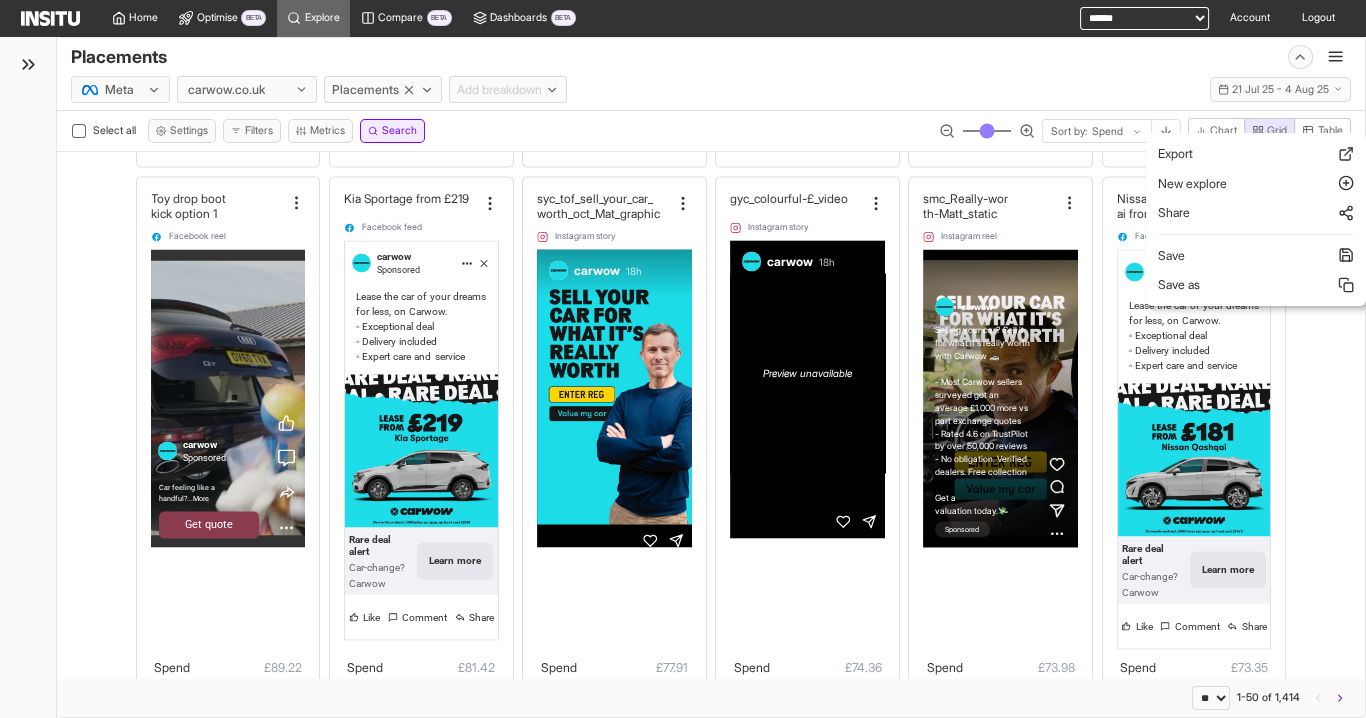 click on "Search" at bounding box center (399, 131) 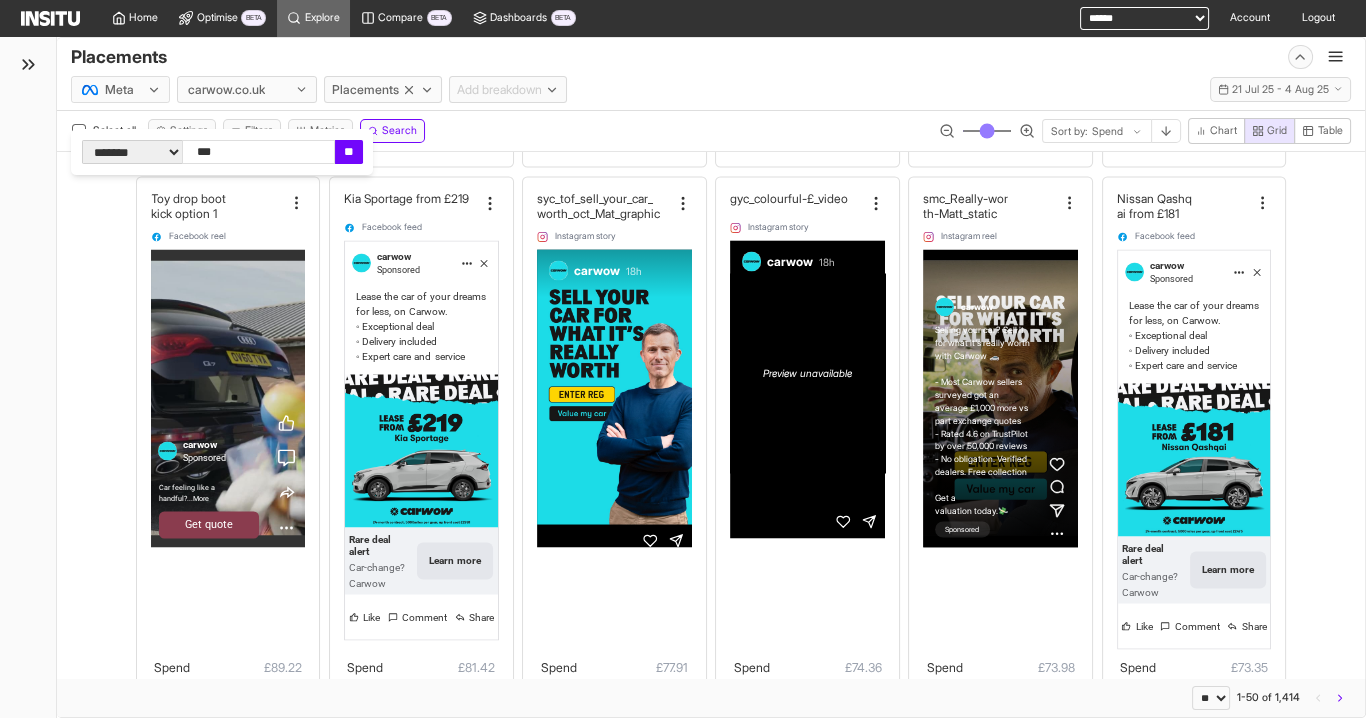 type on "***" 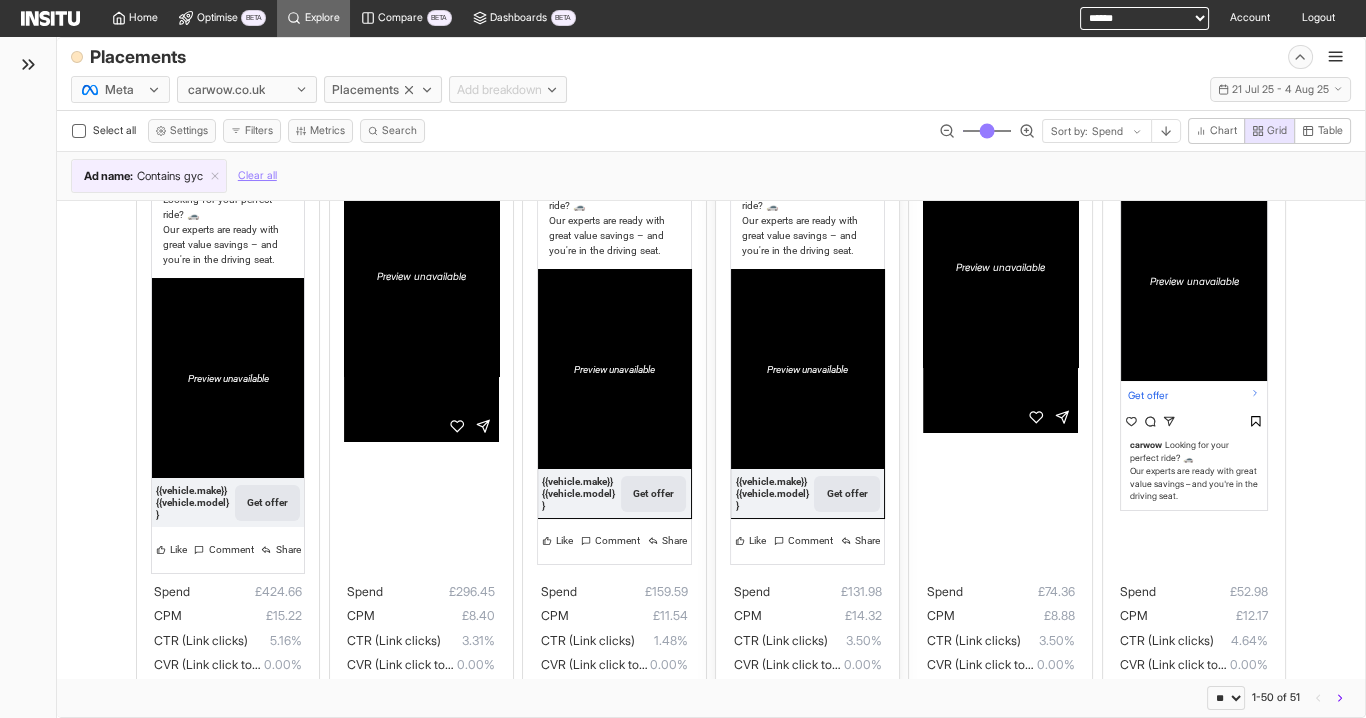 scroll, scrollTop: 0, scrollLeft: 0, axis: both 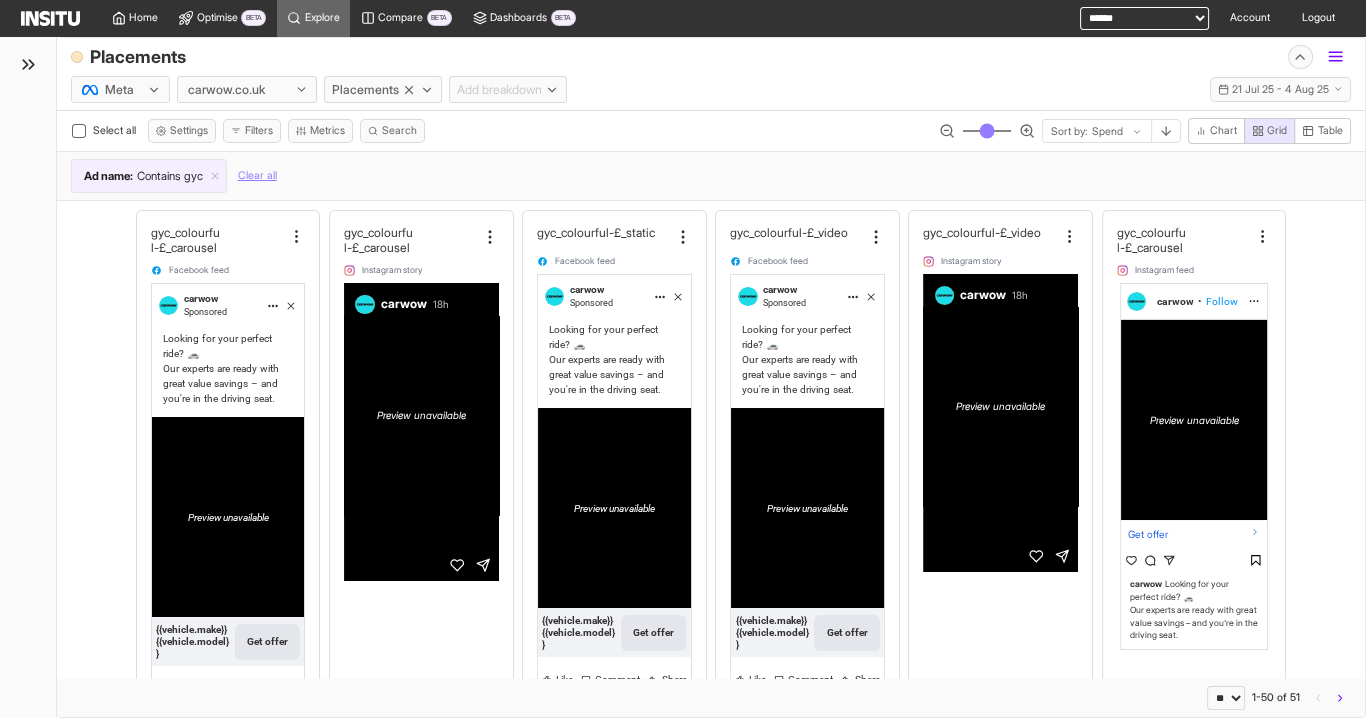 click 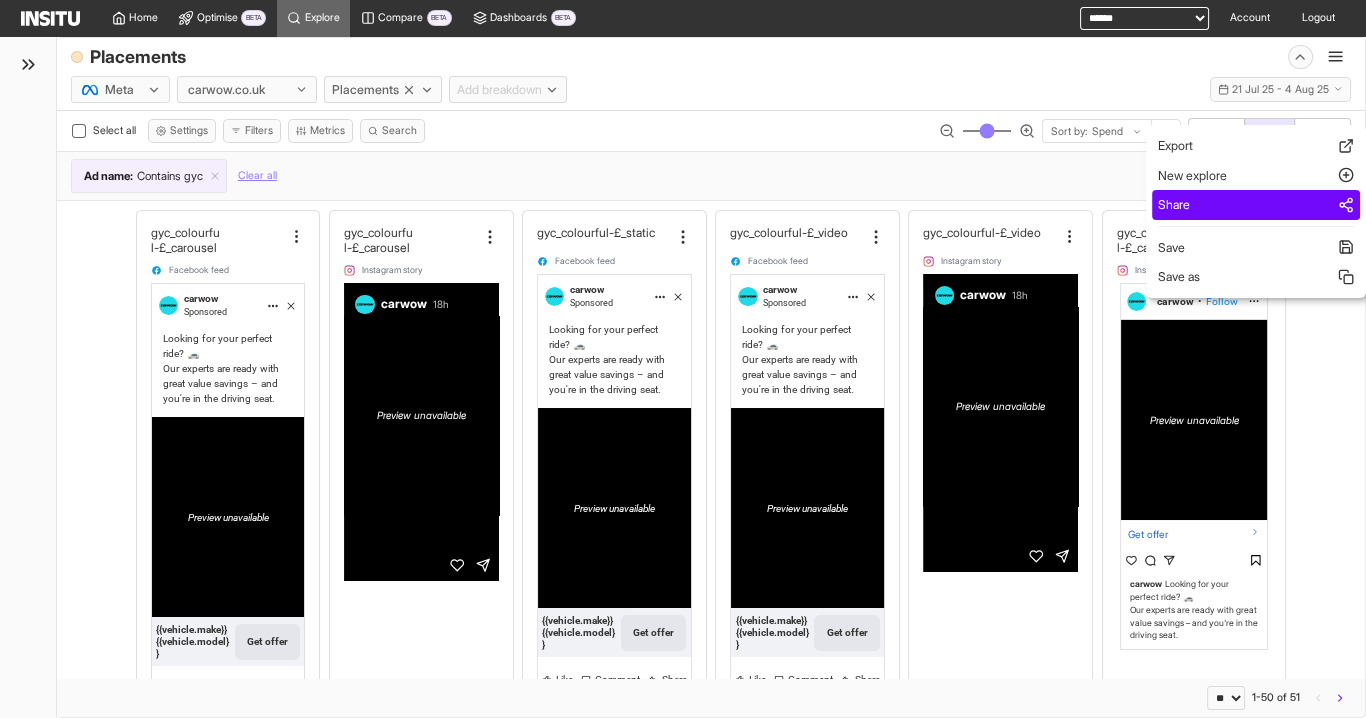 click on "Share" at bounding box center (1256, 205) 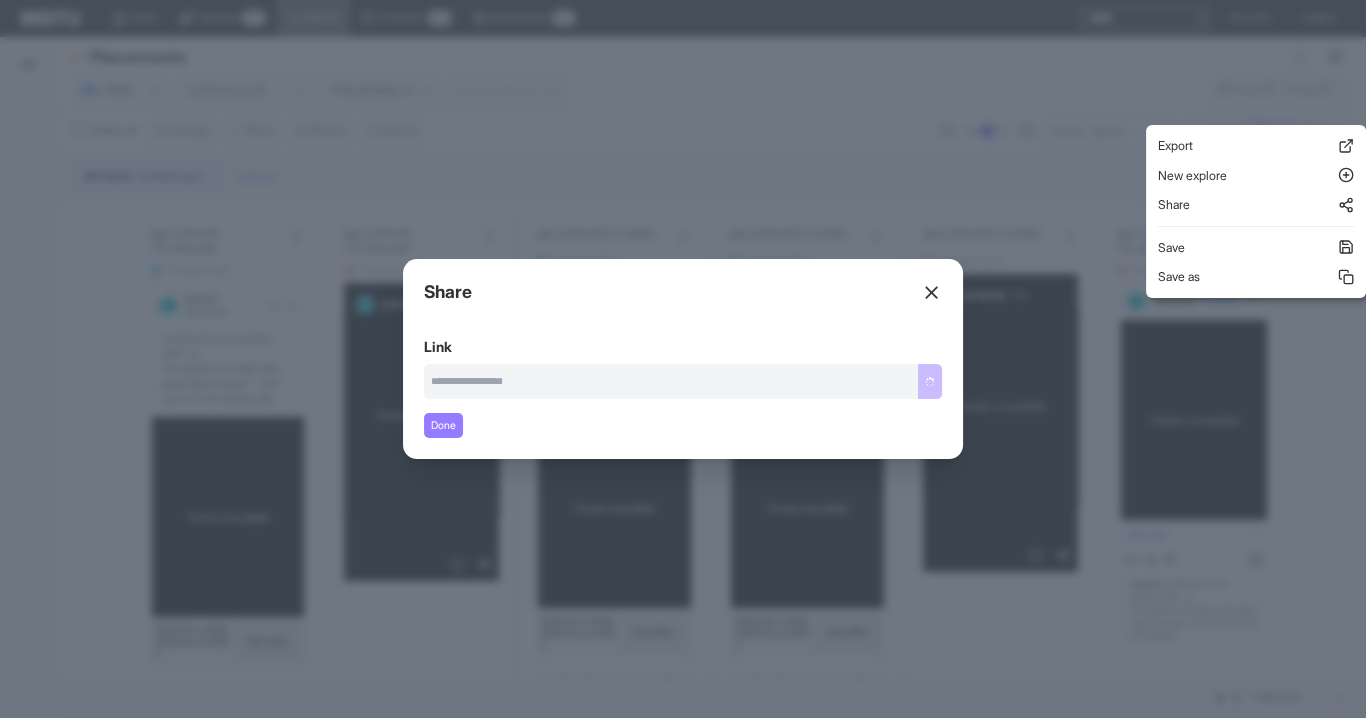 type on "**********" 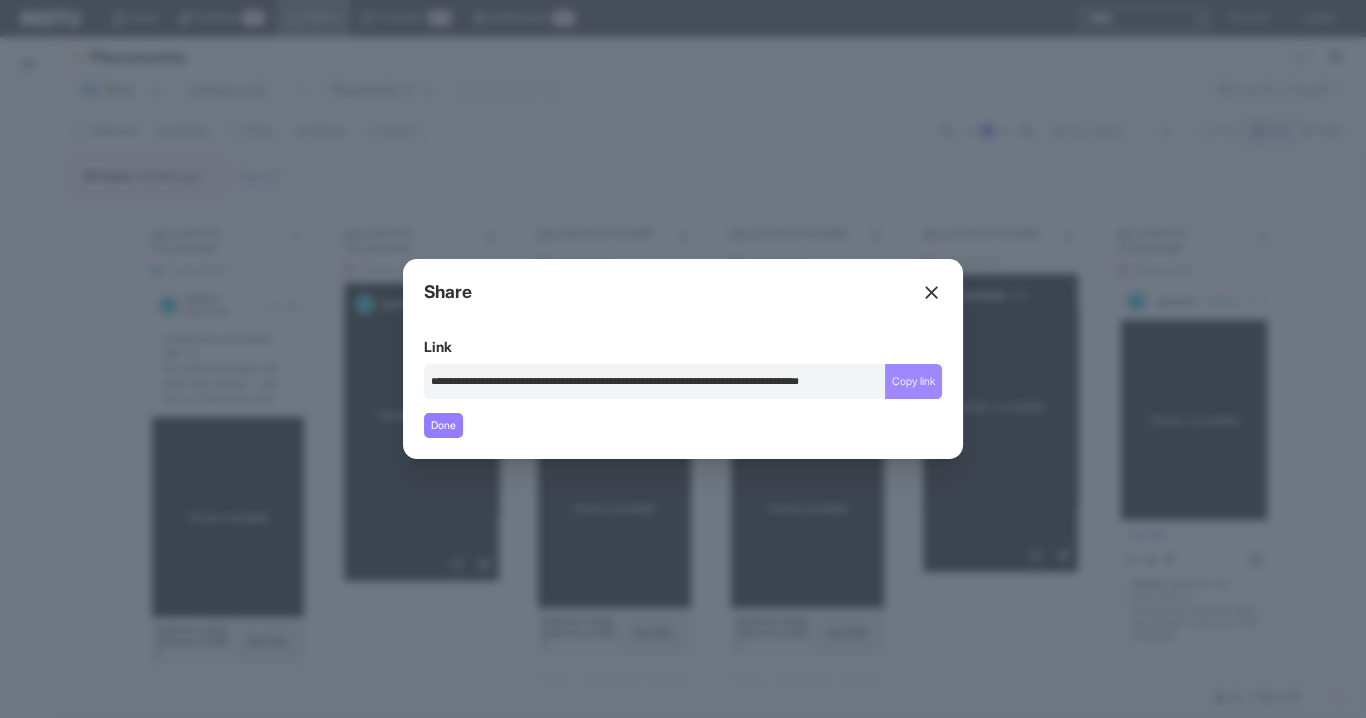 click on "Copy link" at bounding box center [913, 381] 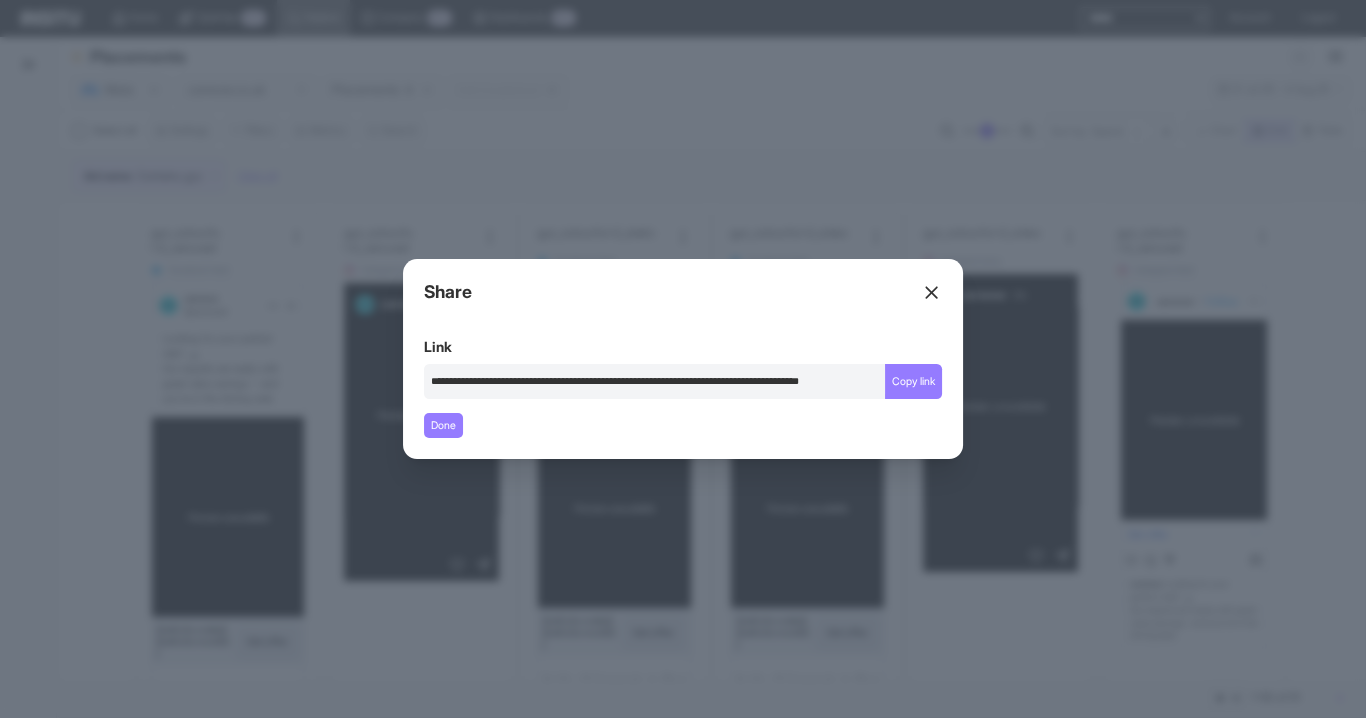 click 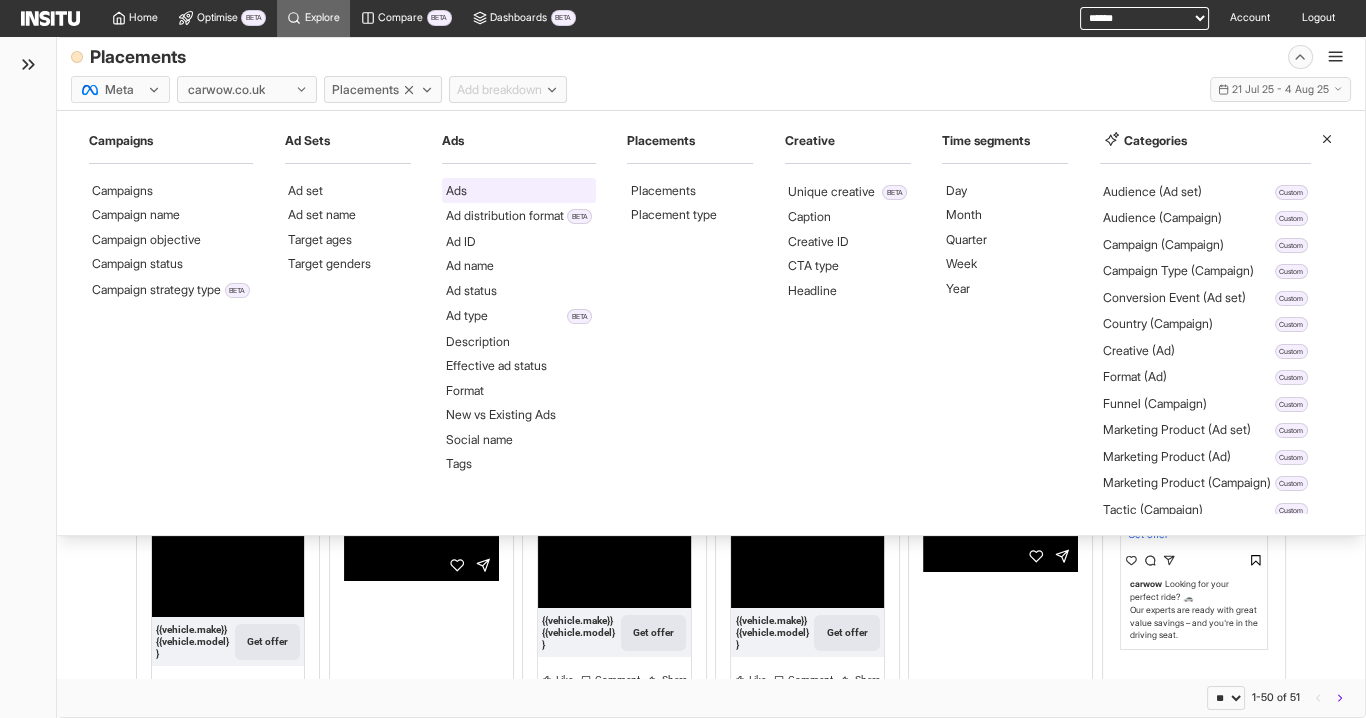 click on "Ads" at bounding box center (456, 191) 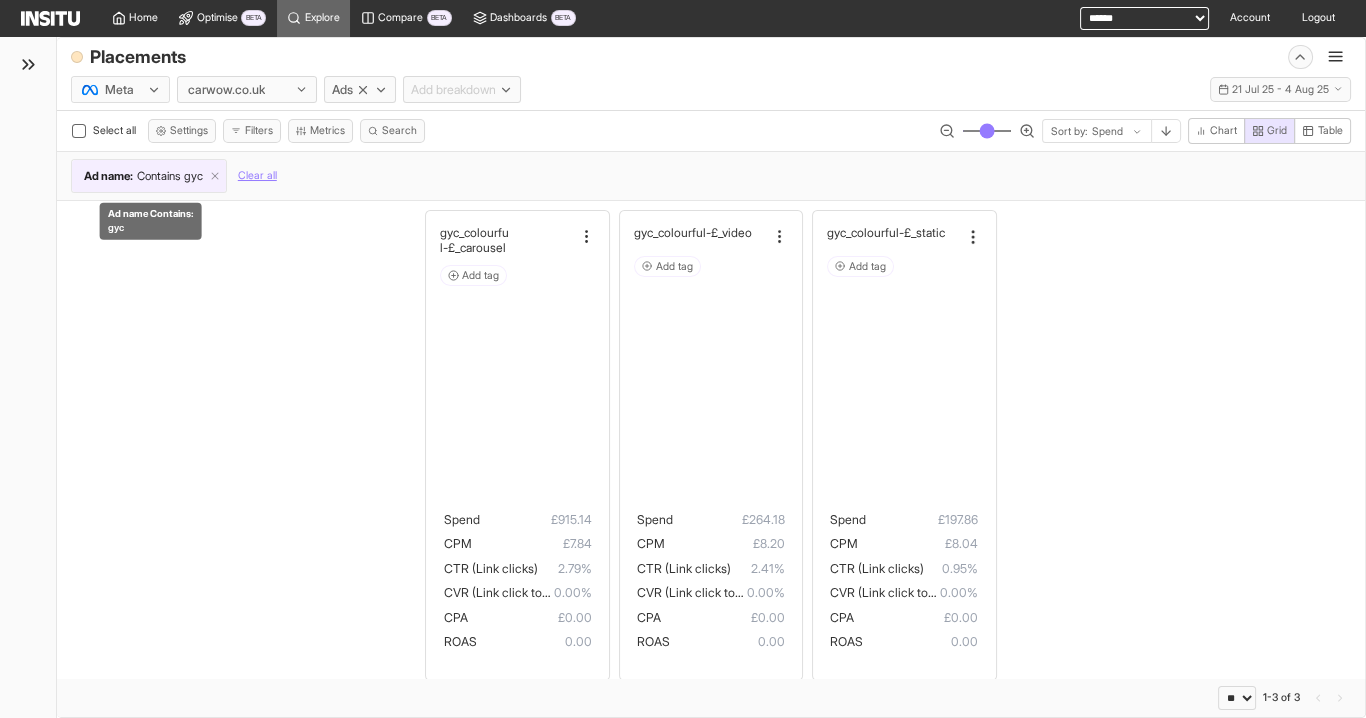 click 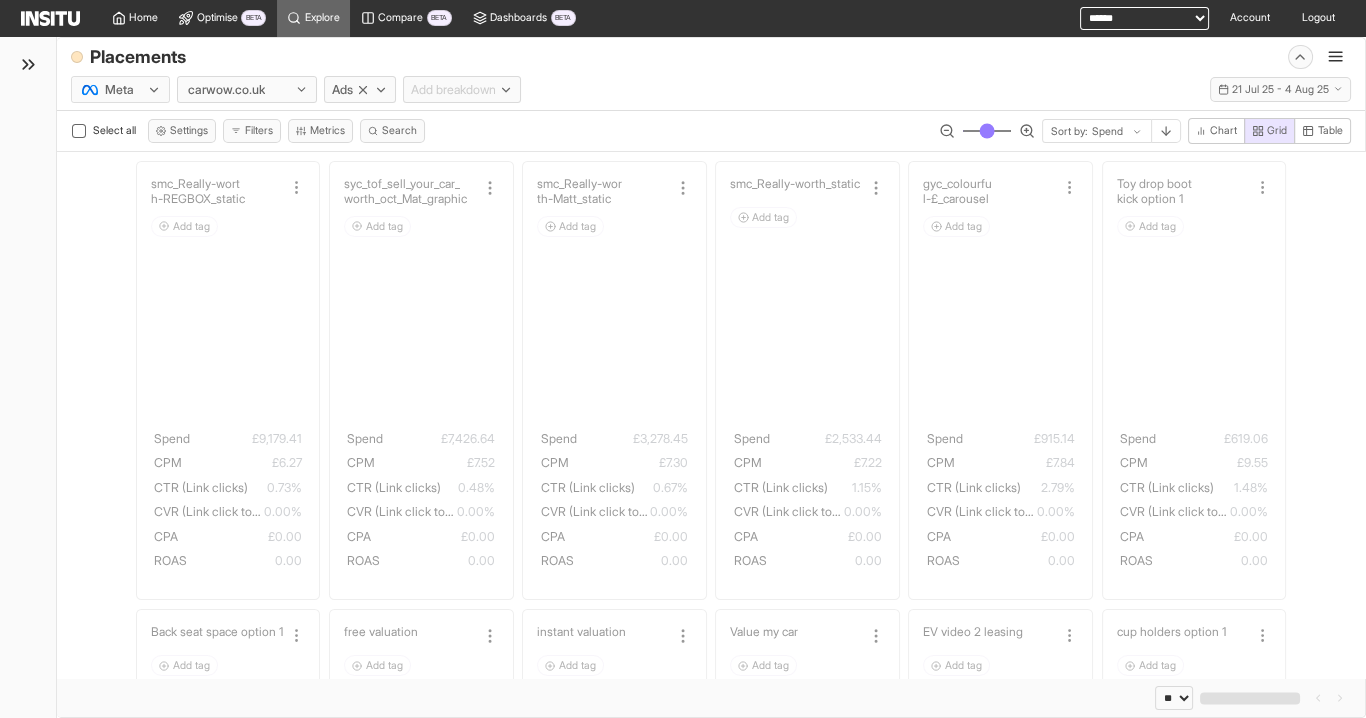 click on "Sort by:" at bounding box center (1069, 132) 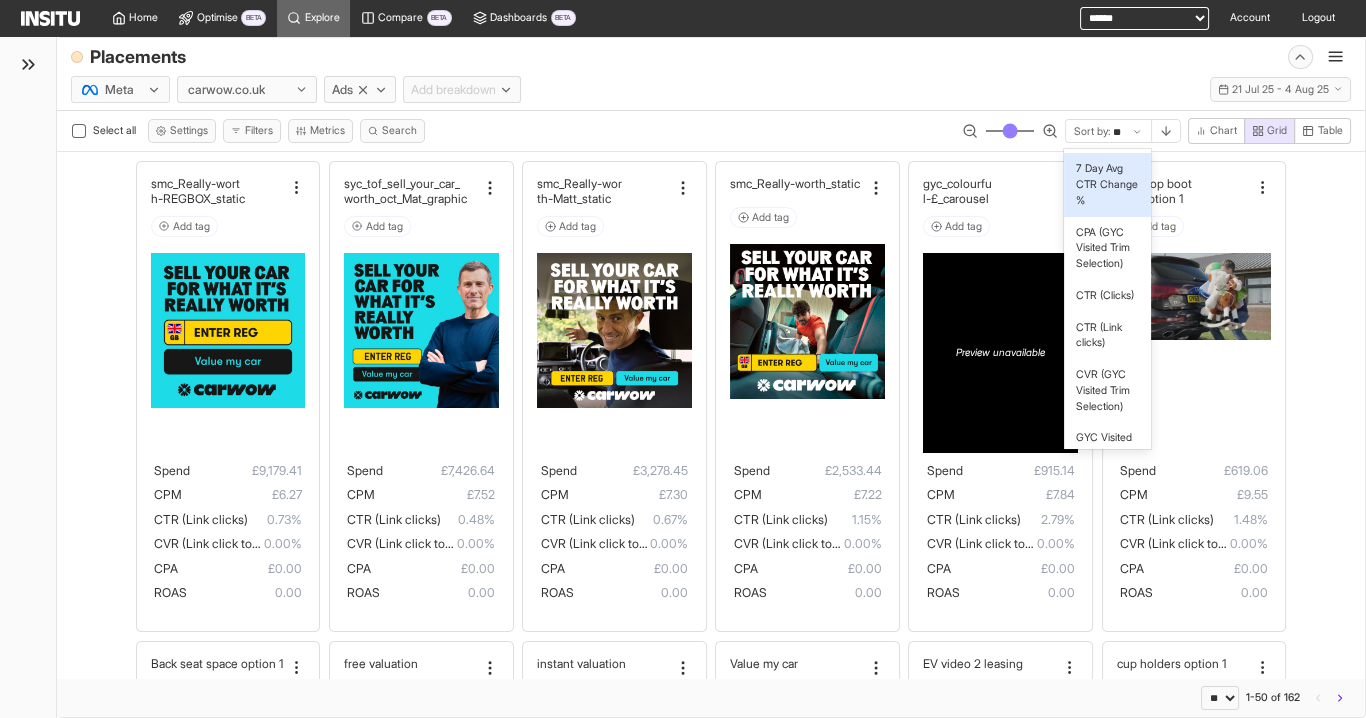 type on "***" 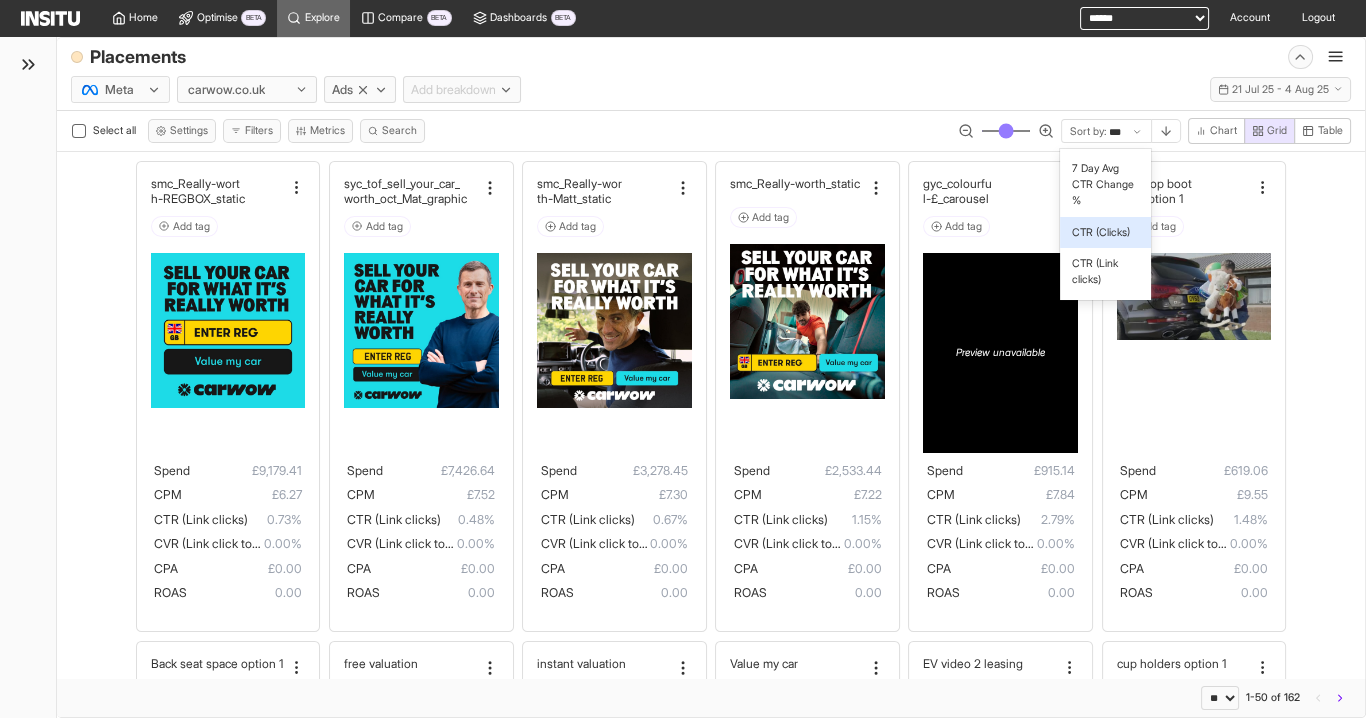 click on "CTR (Link clicks)" at bounding box center [1105, 272] 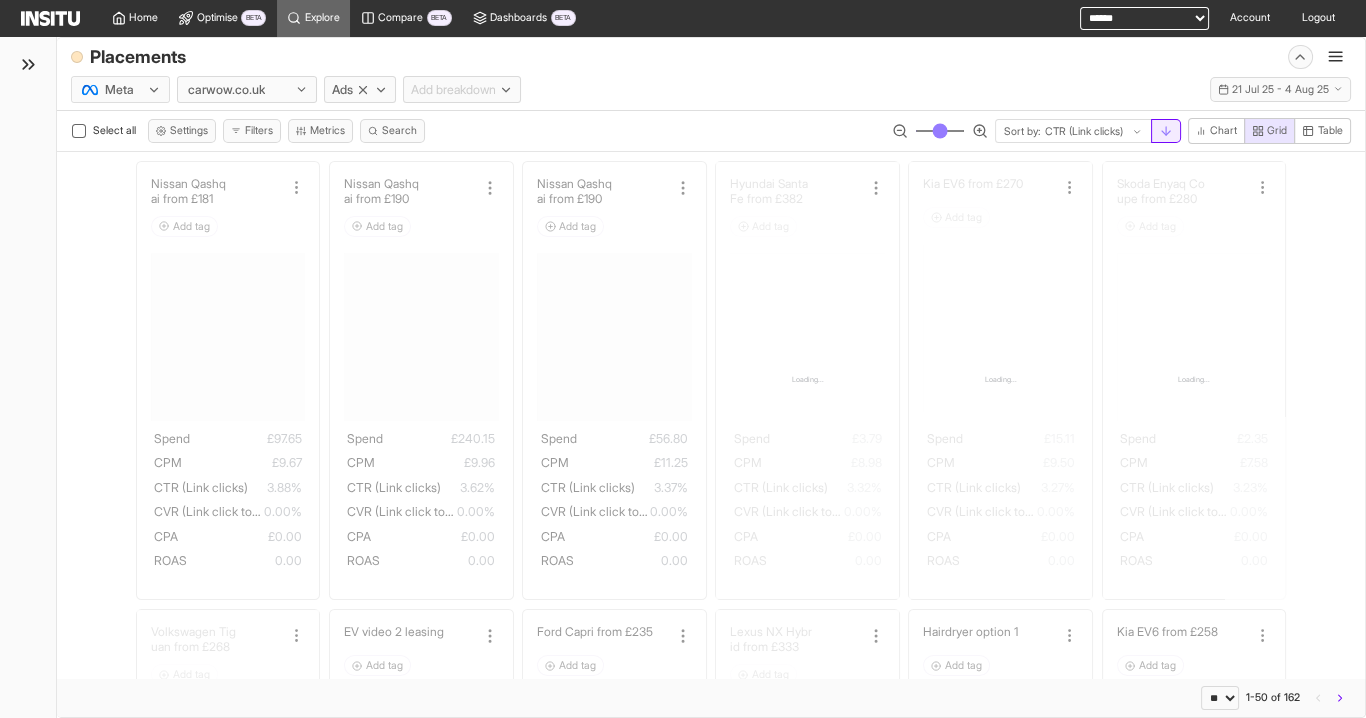 click 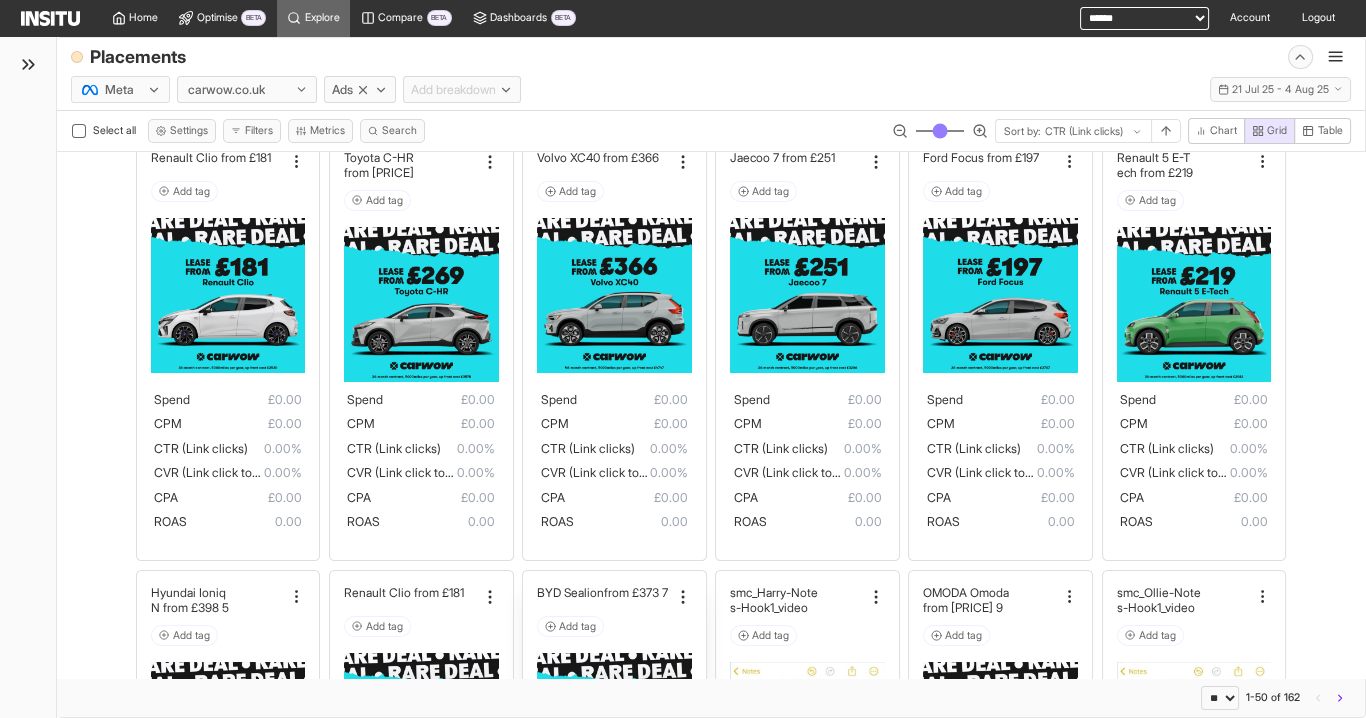 scroll, scrollTop: 0, scrollLeft: 0, axis: both 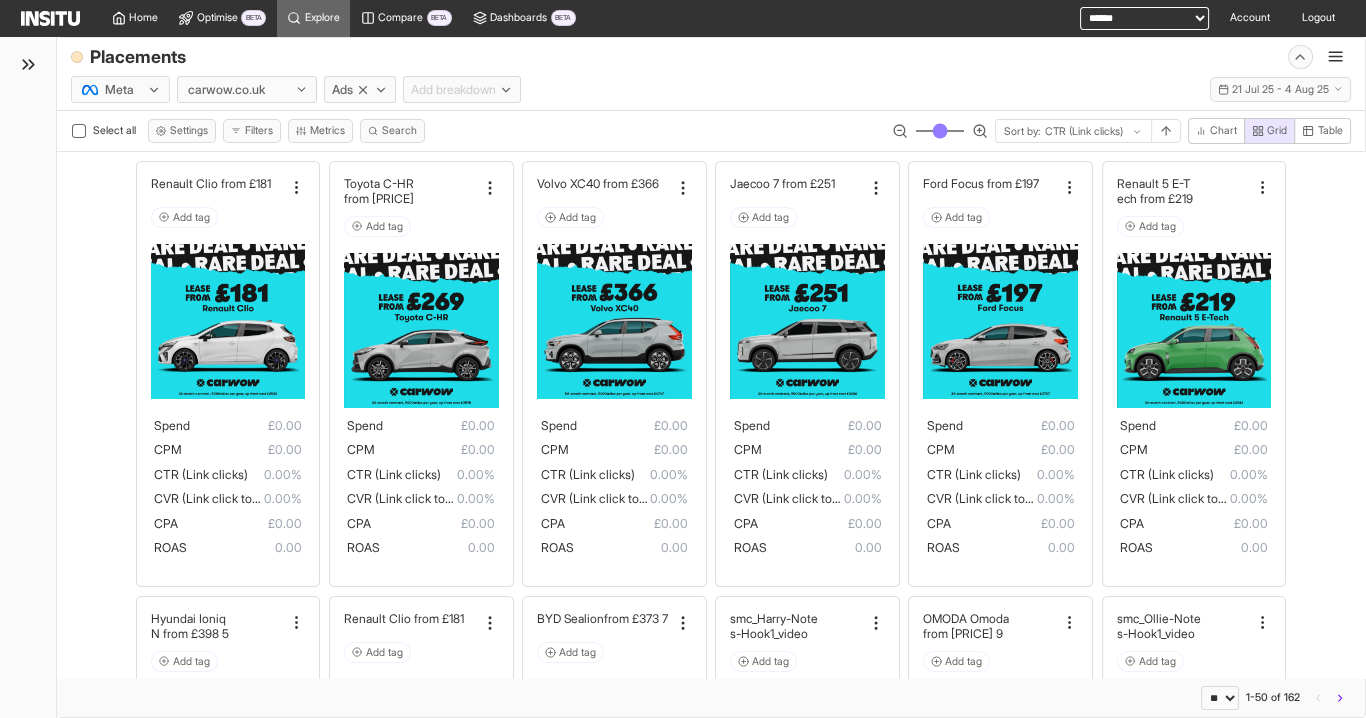 type 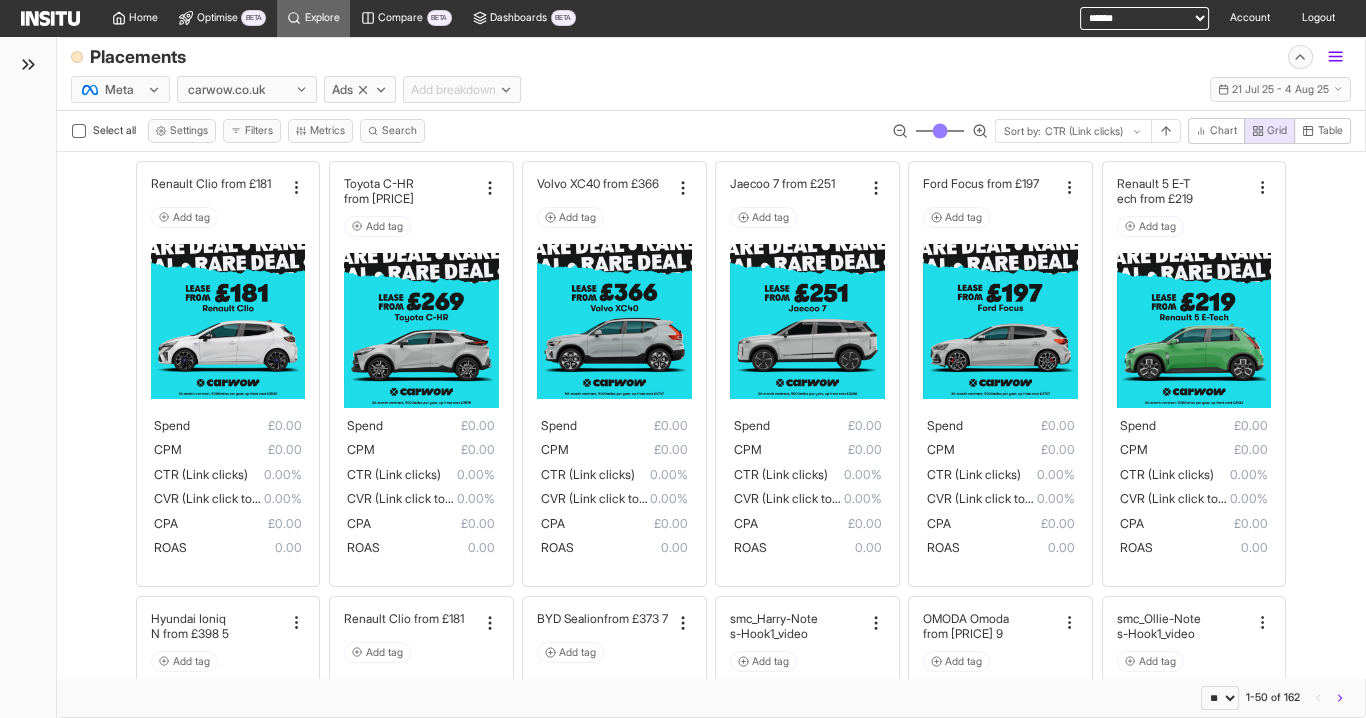 click 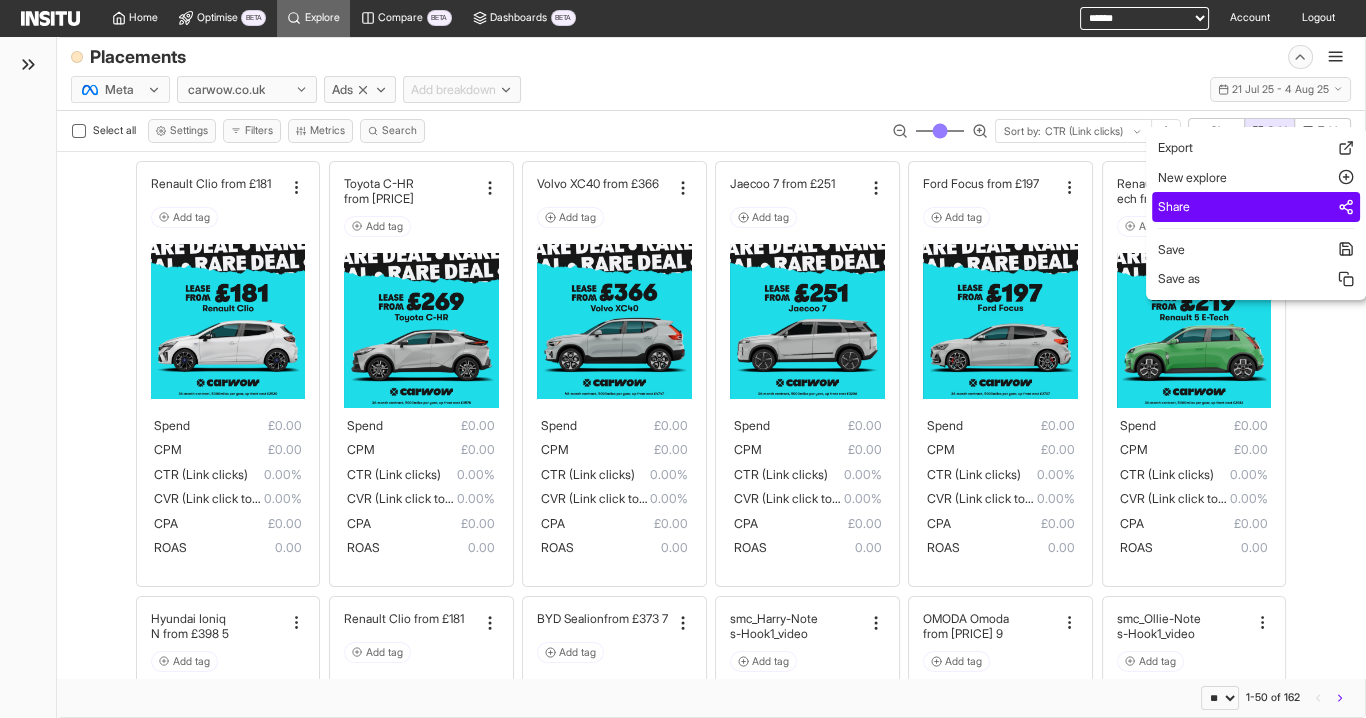 click on "Share" at bounding box center (1256, 207) 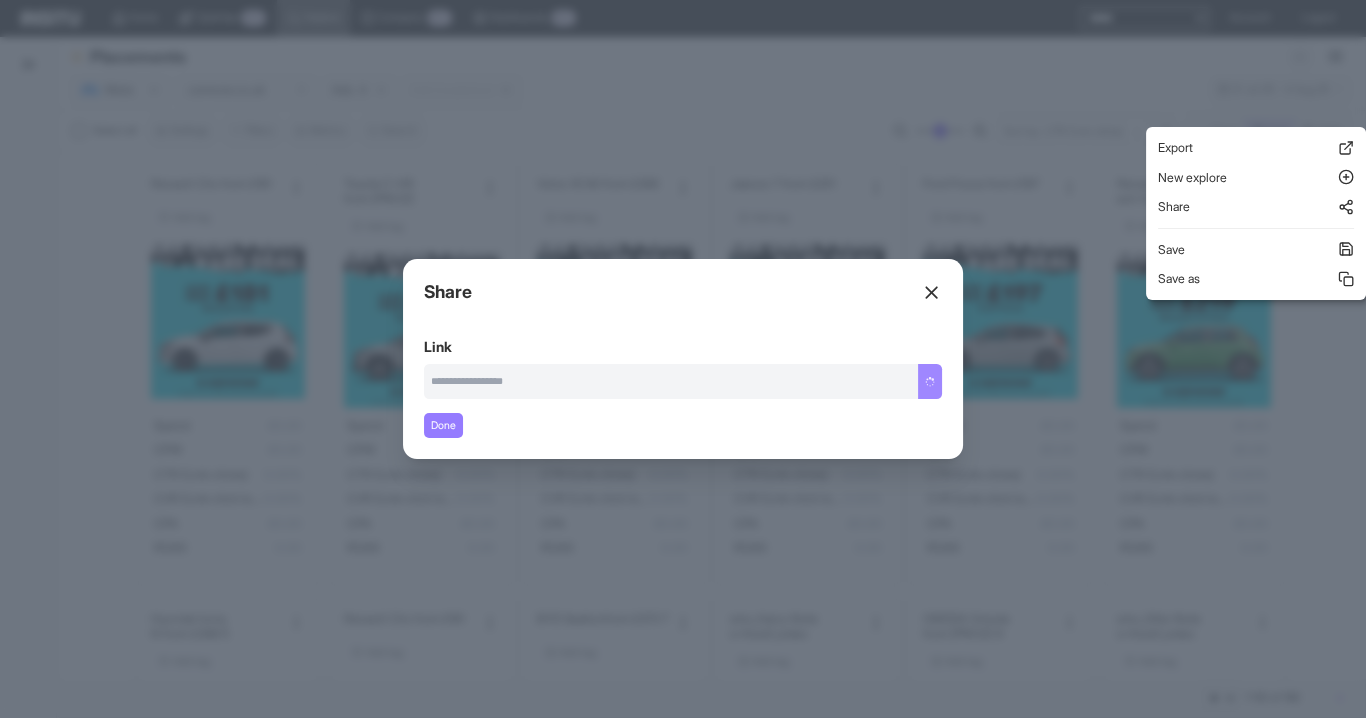 type on "**********" 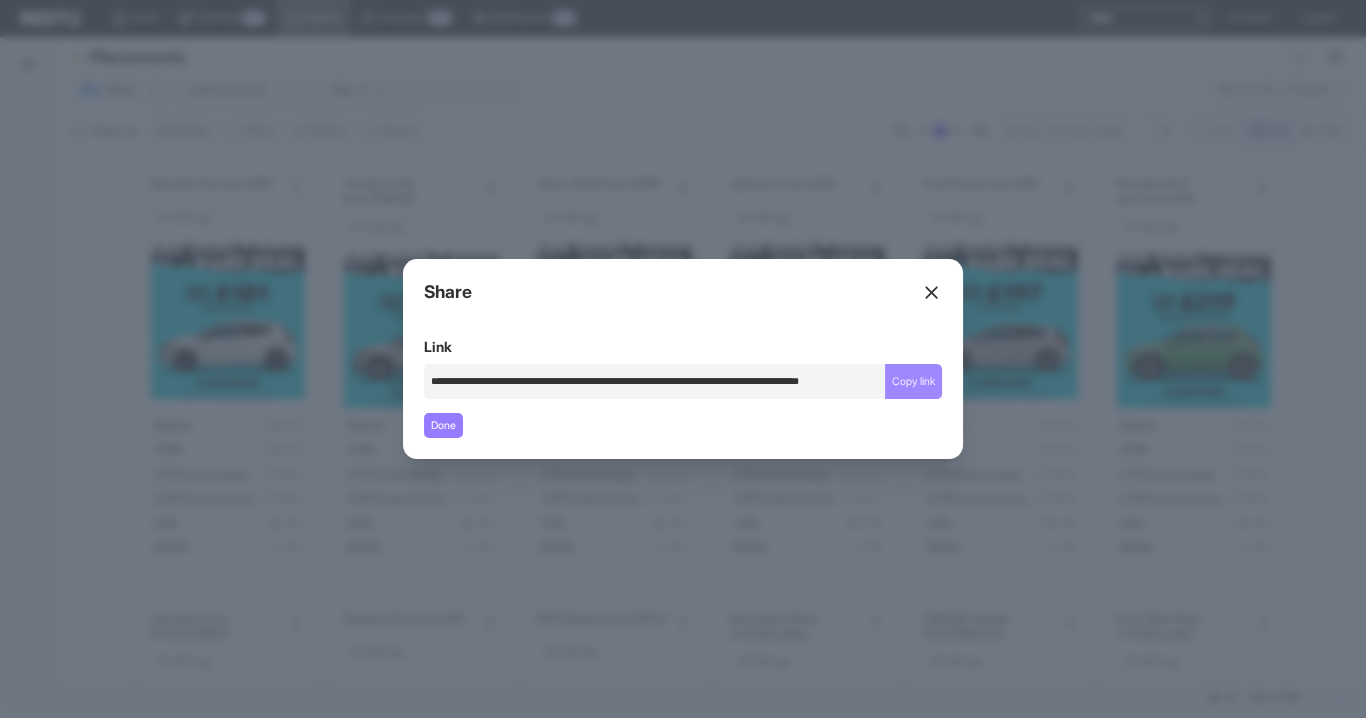 click on "Copy link" at bounding box center (913, 381) 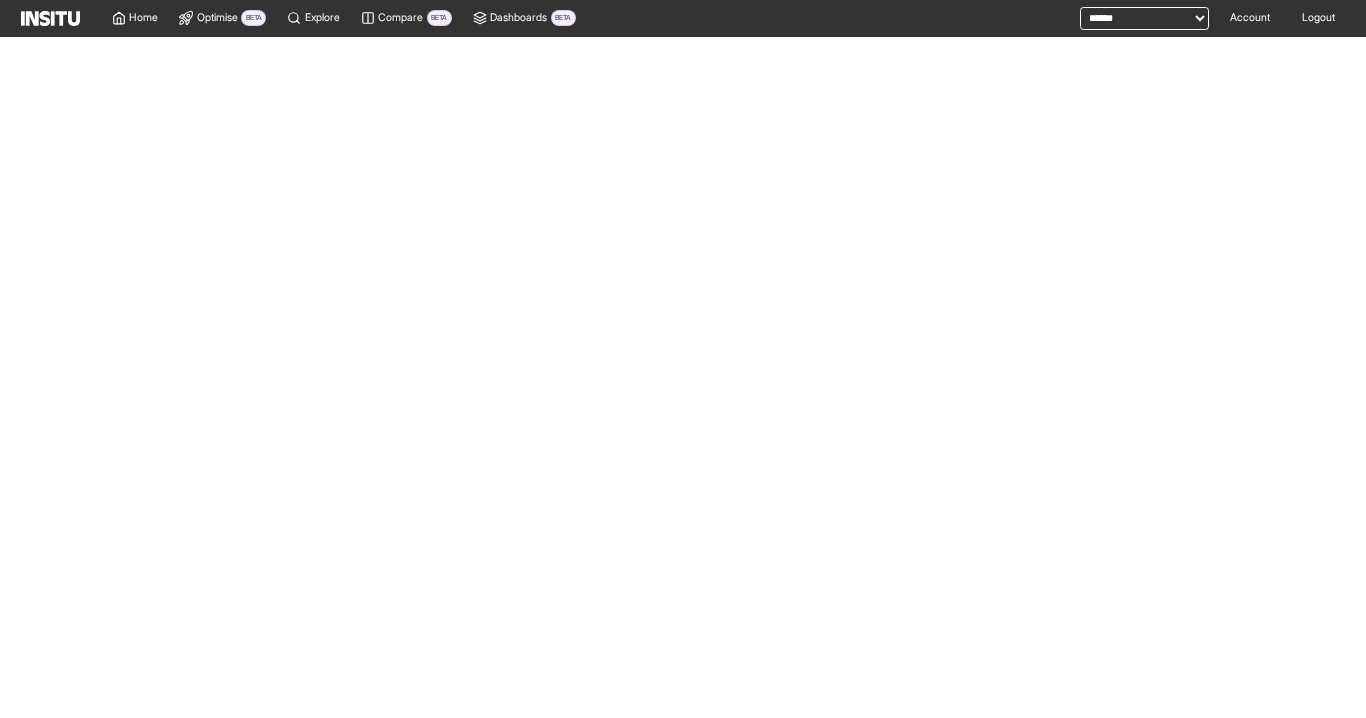 scroll, scrollTop: 0, scrollLeft: 0, axis: both 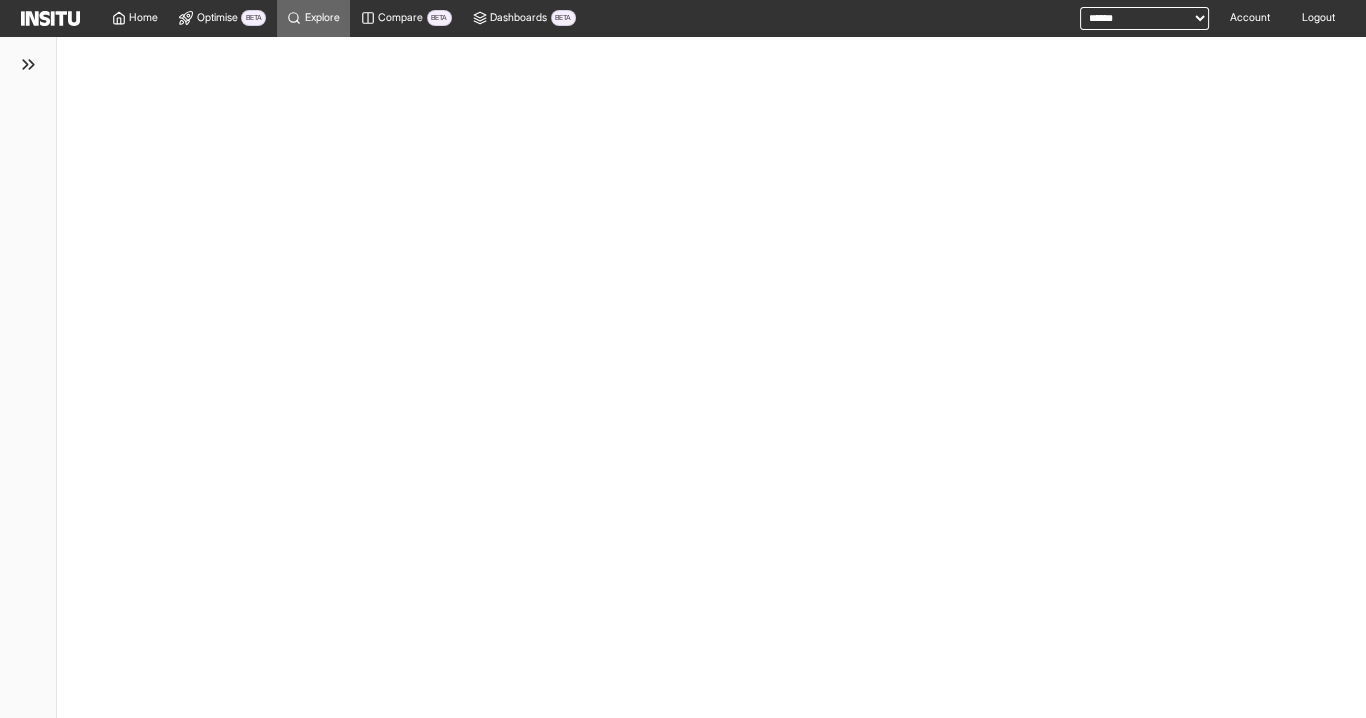 select on "**" 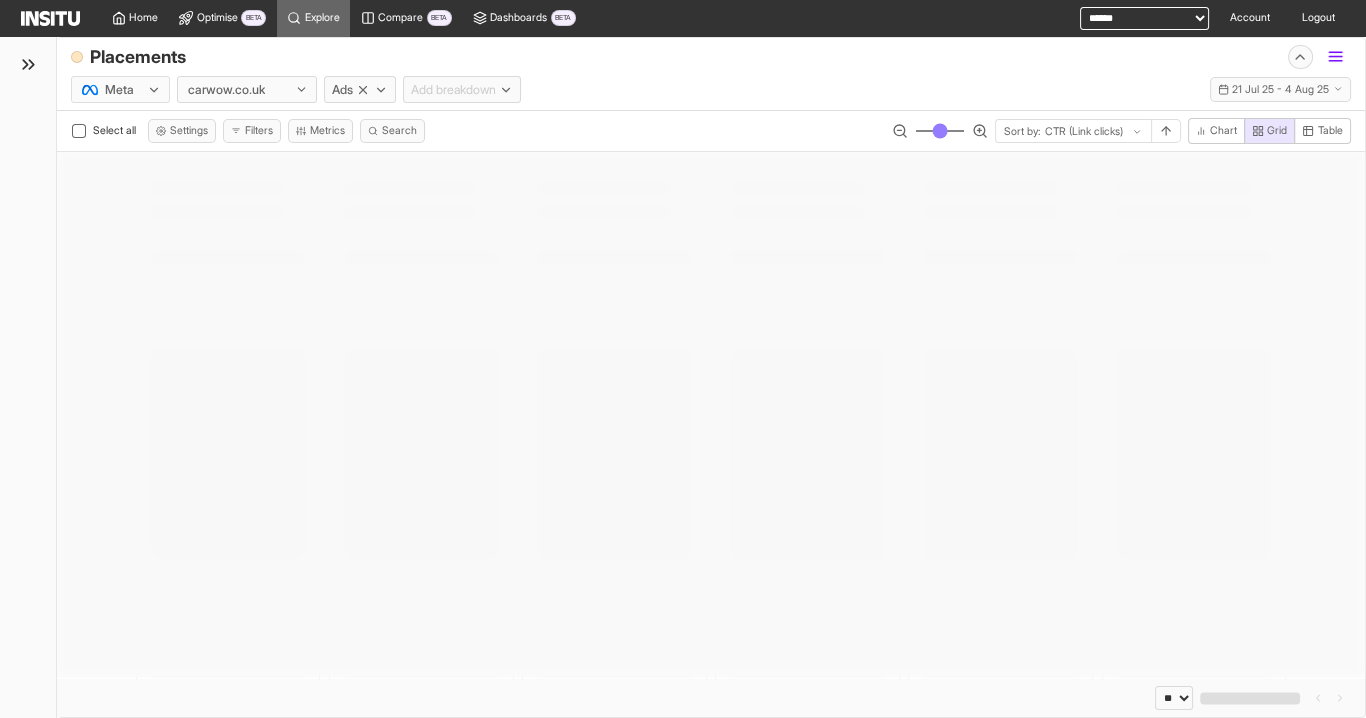 click 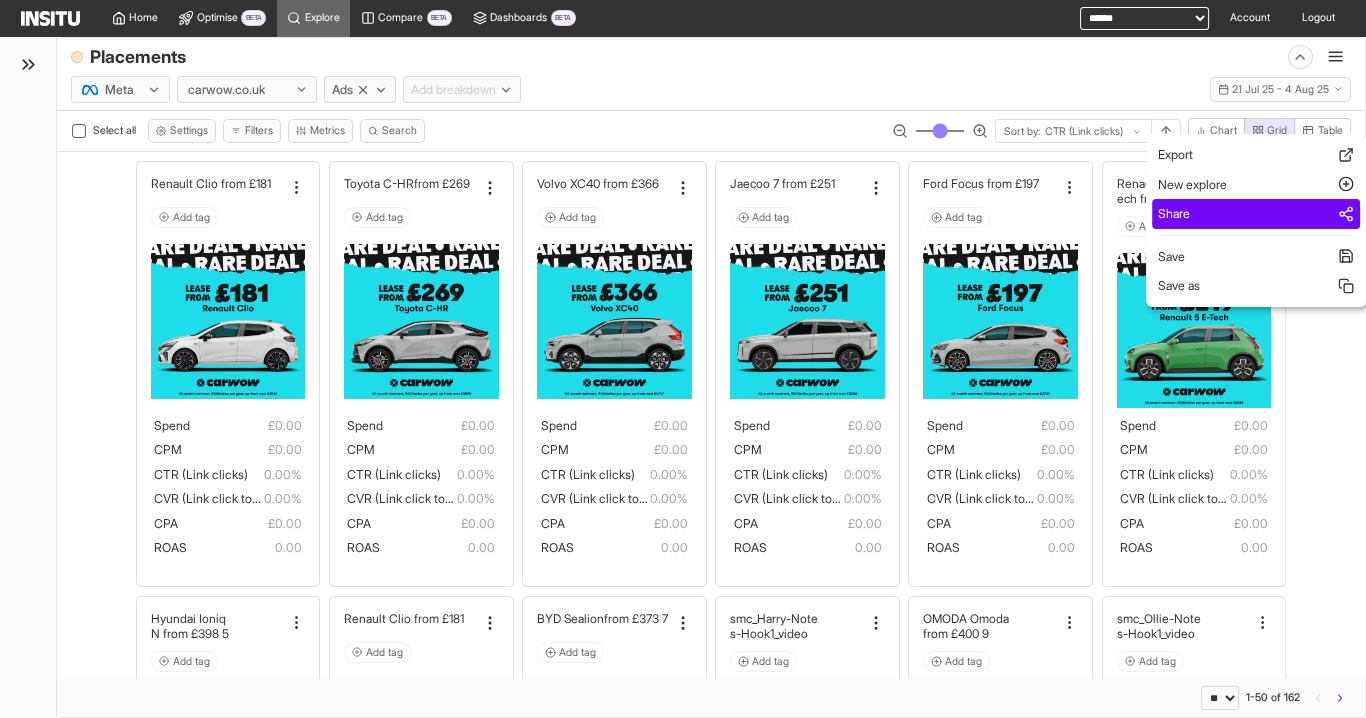 click on "Share" at bounding box center (1256, 214) 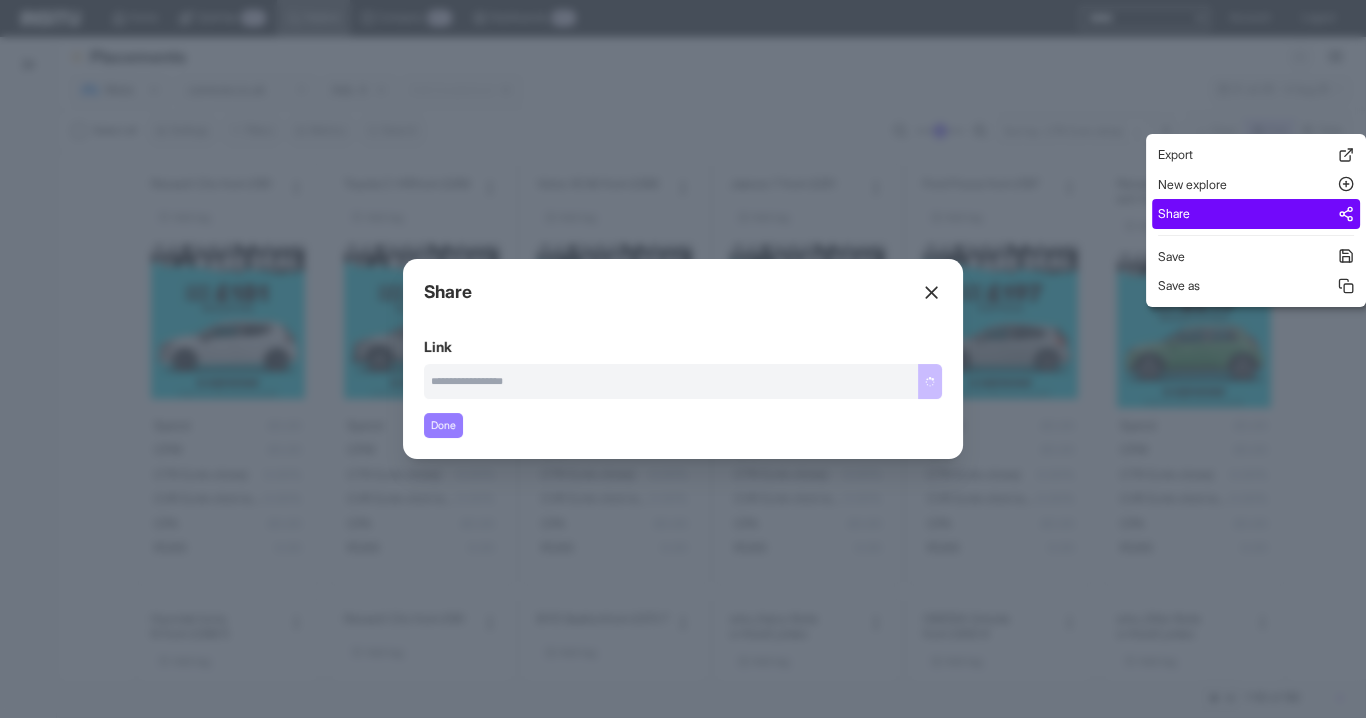 type on "**********" 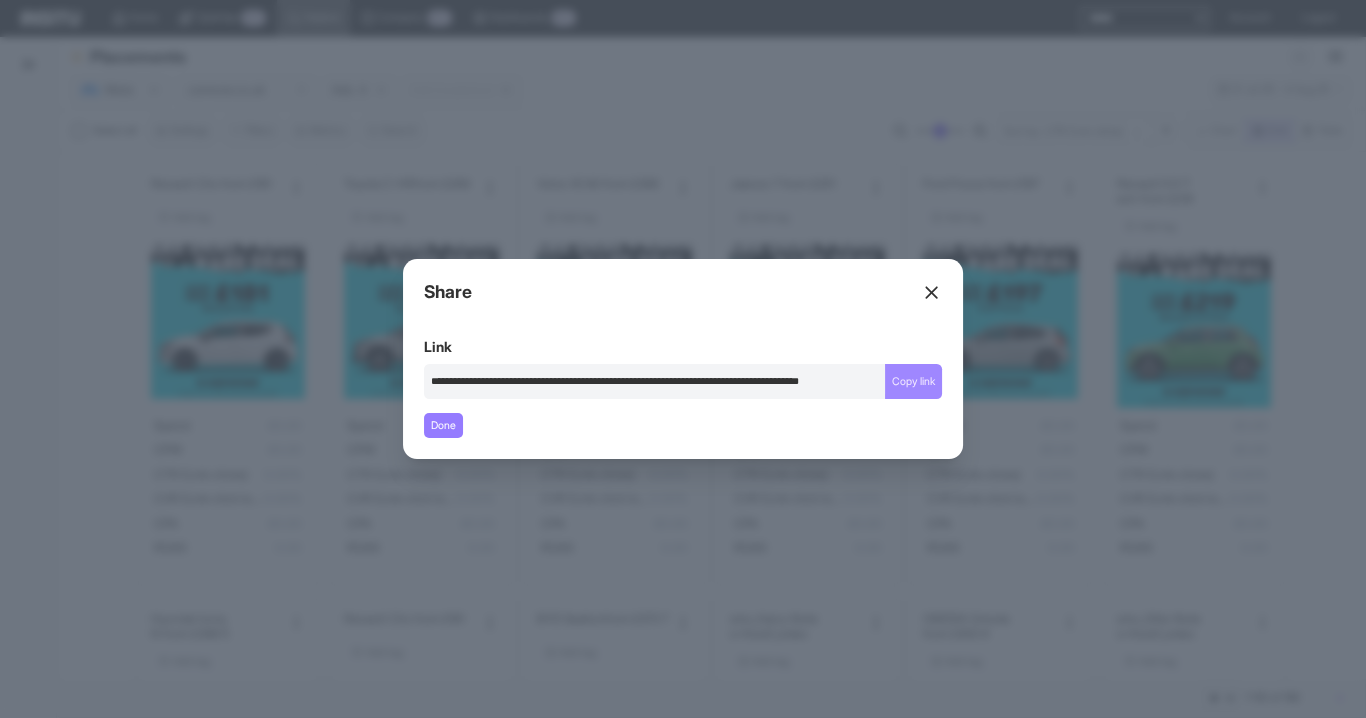 click on "Copy link" at bounding box center [913, 381] 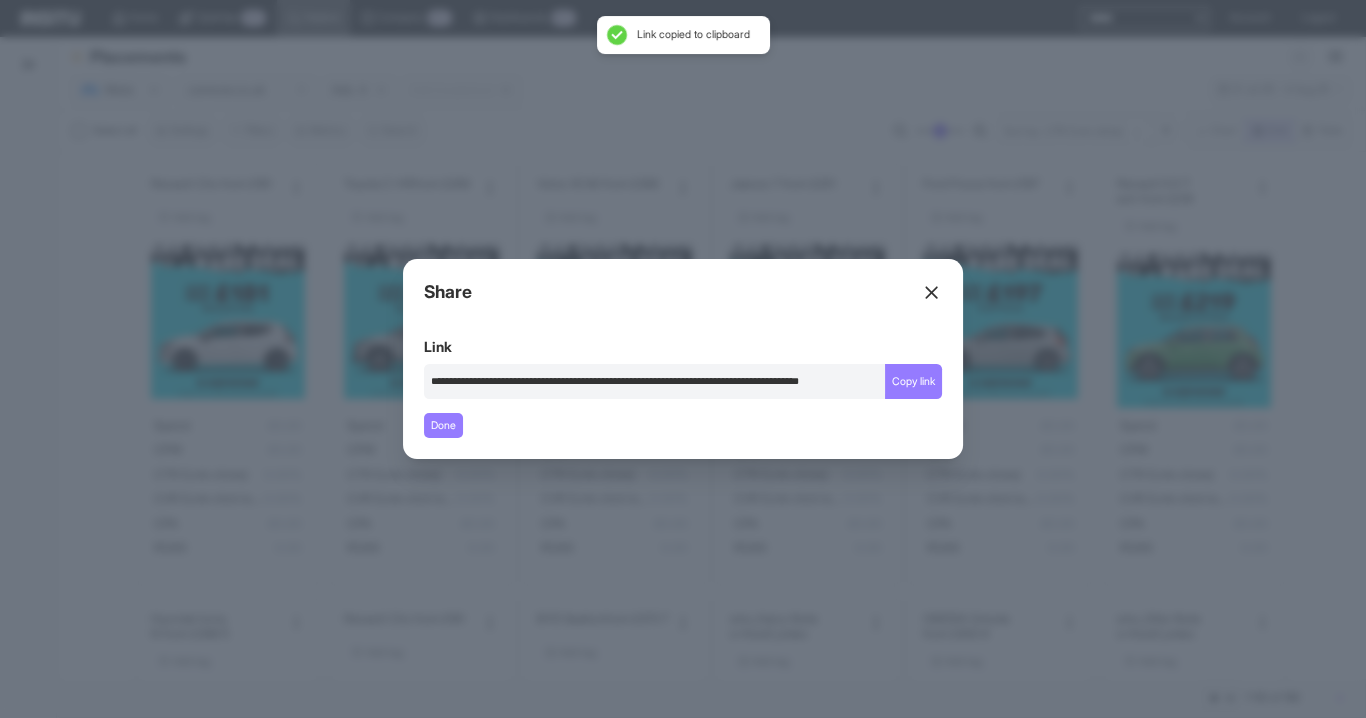 click at bounding box center [683, 359] 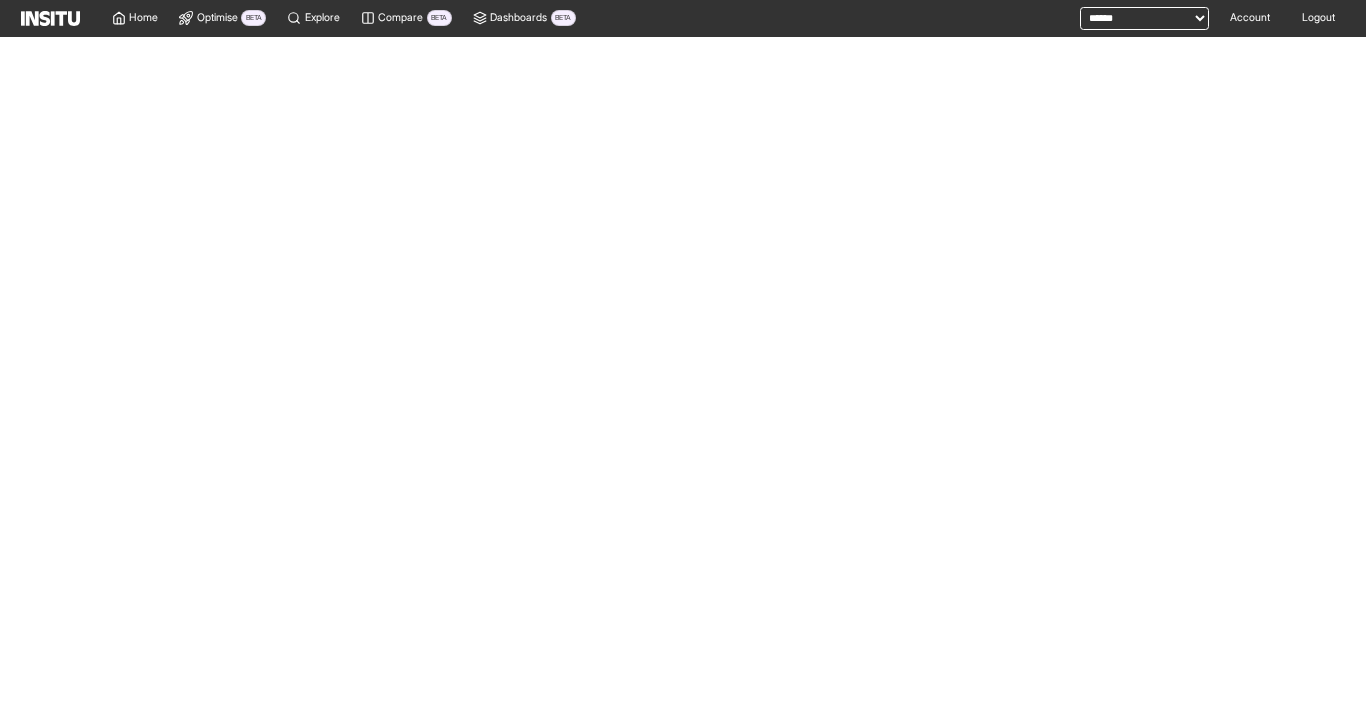 scroll, scrollTop: 0, scrollLeft: 0, axis: both 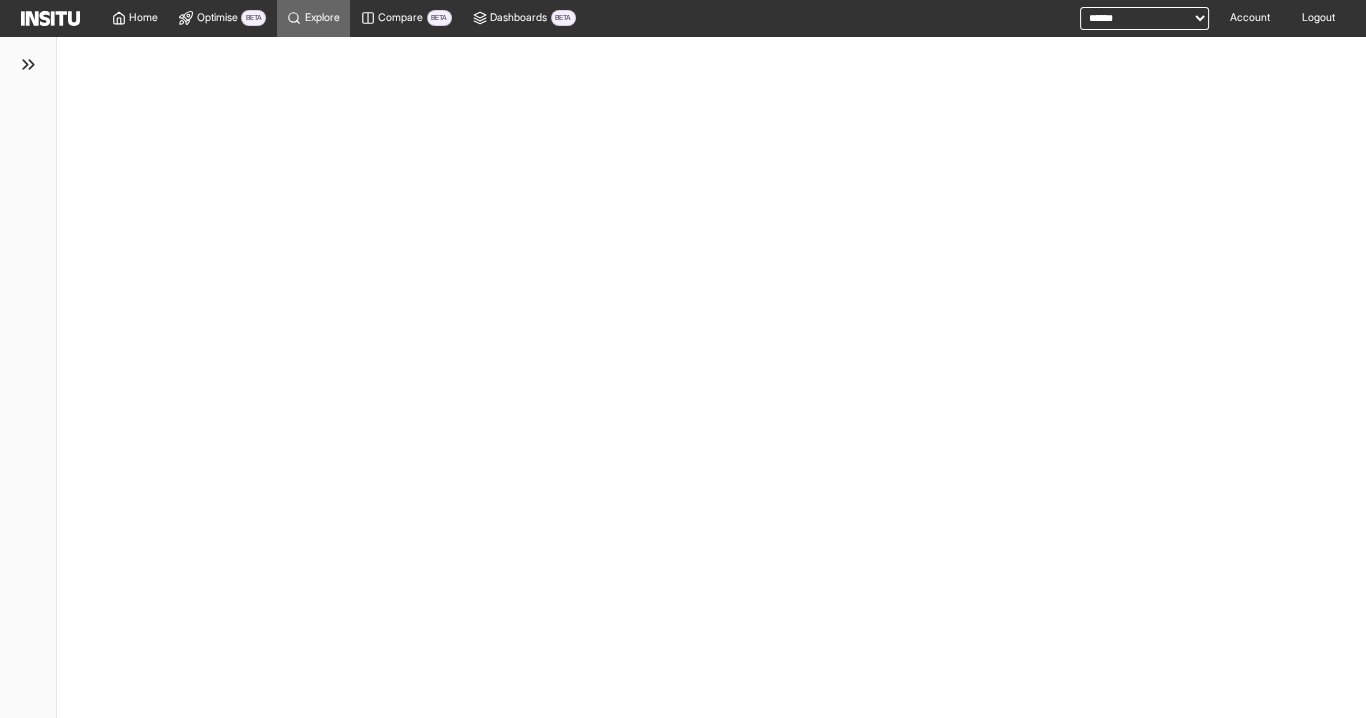 select on "**" 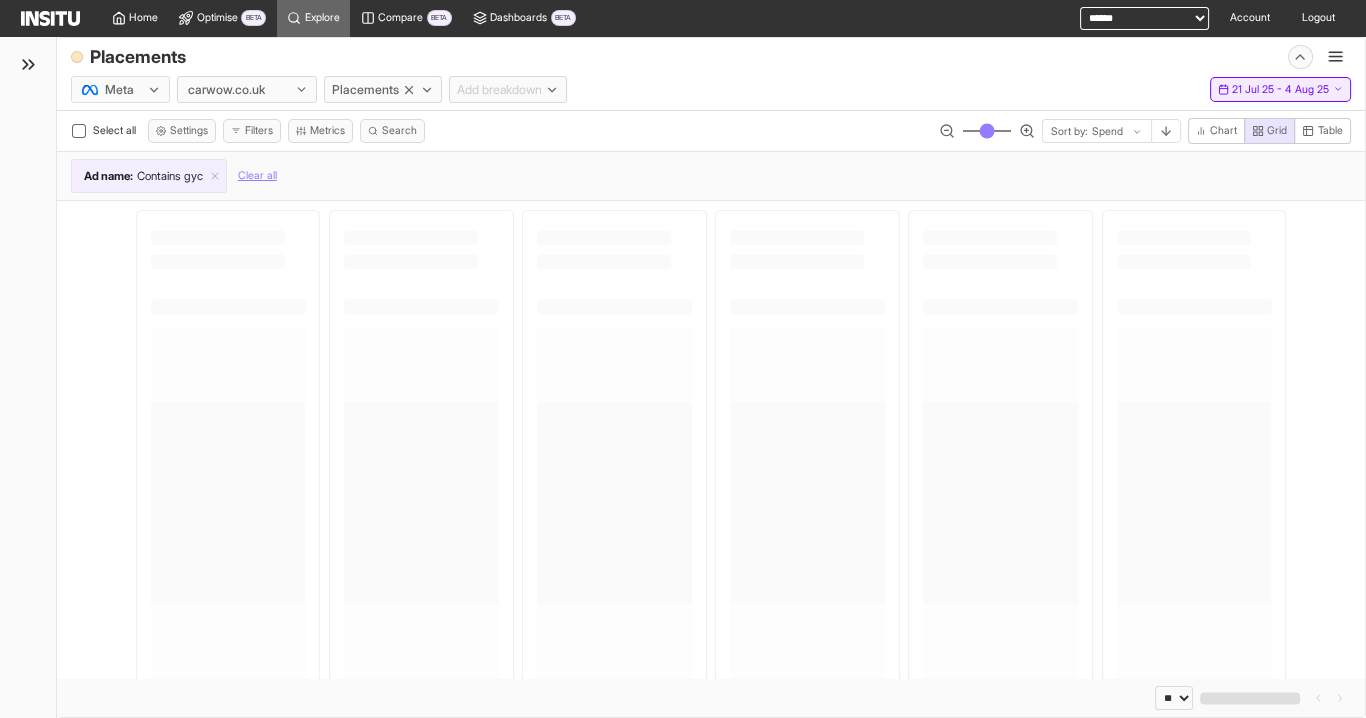click 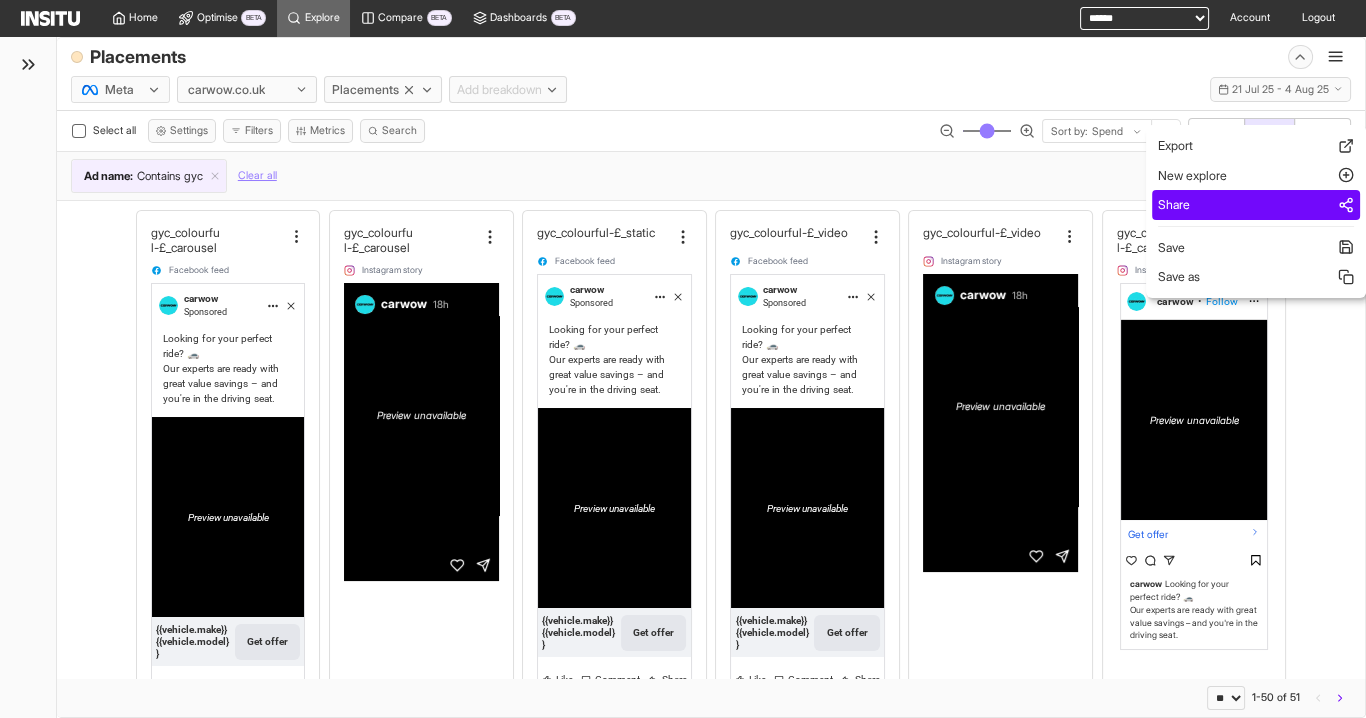 click on "Share" at bounding box center (1256, 205) 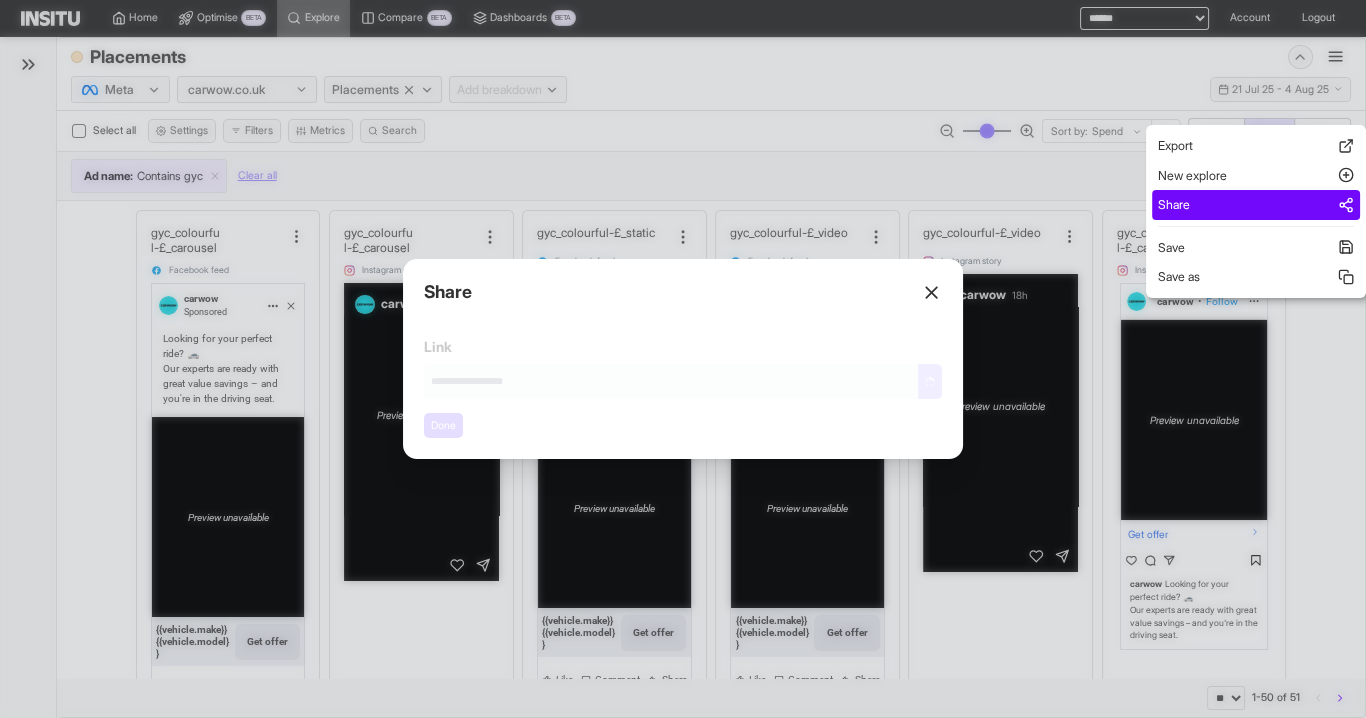 type on "**********" 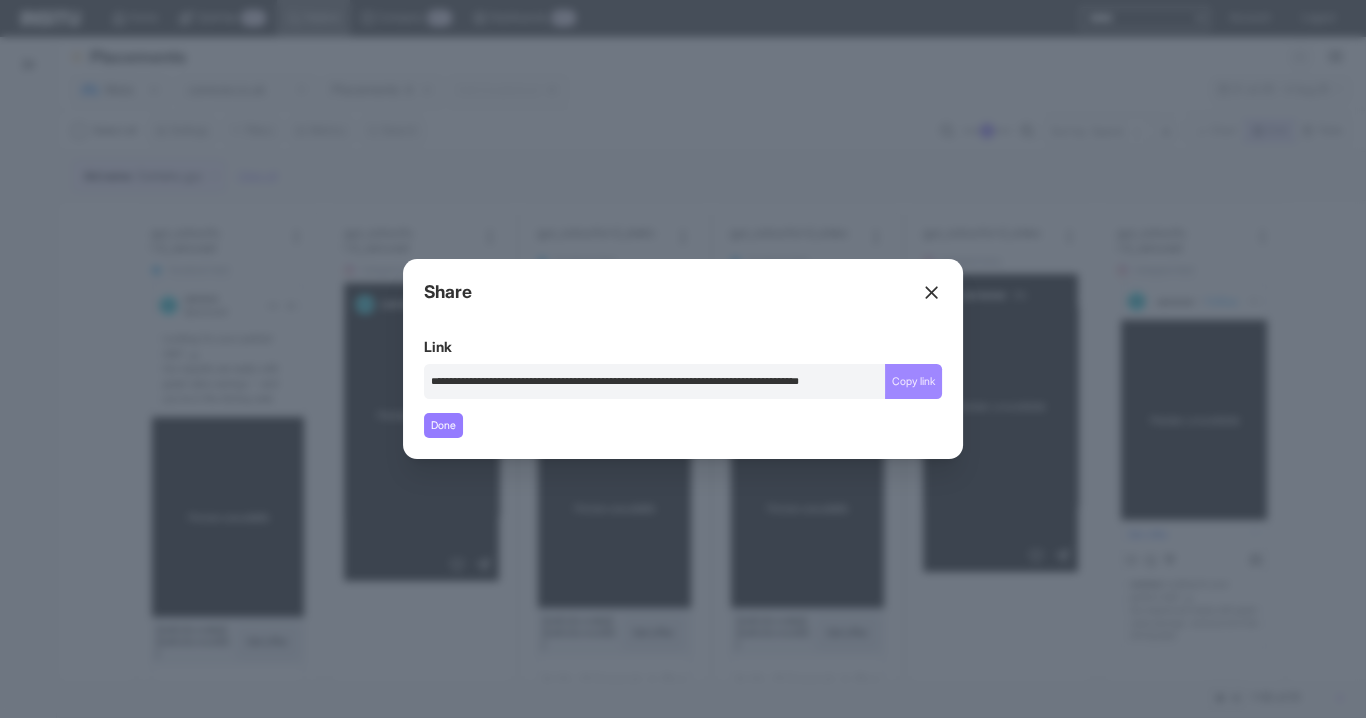 click on "Copy link" at bounding box center [913, 381] 